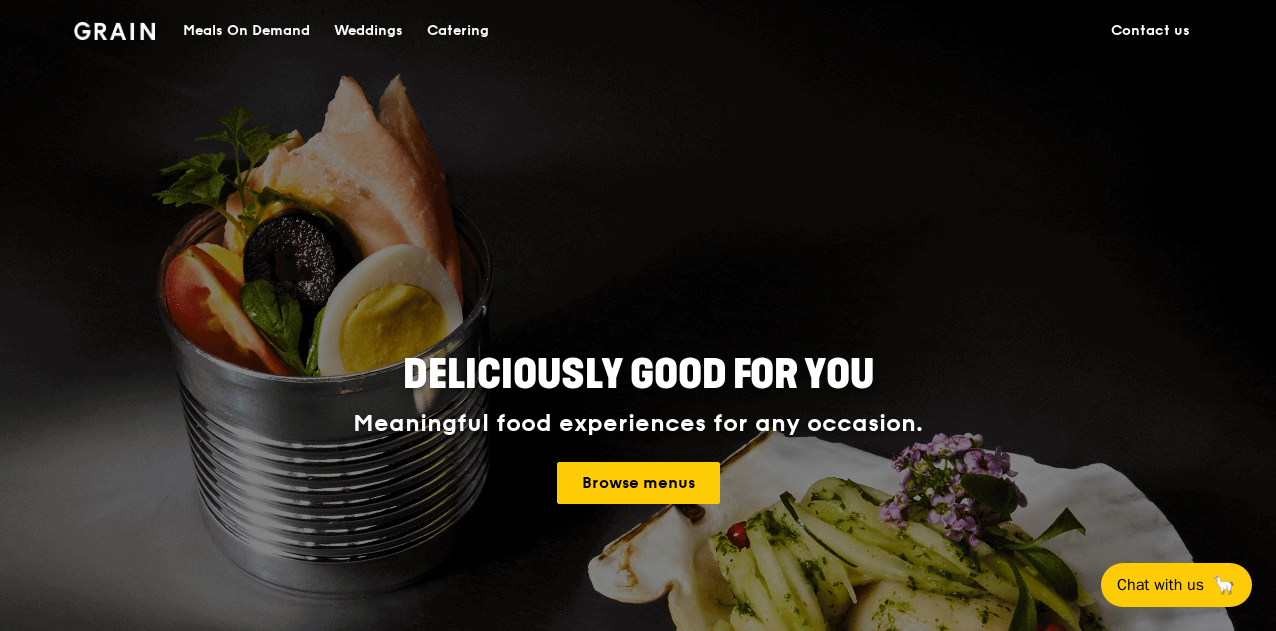 scroll, scrollTop: 0, scrollLeft: 0, axis: both 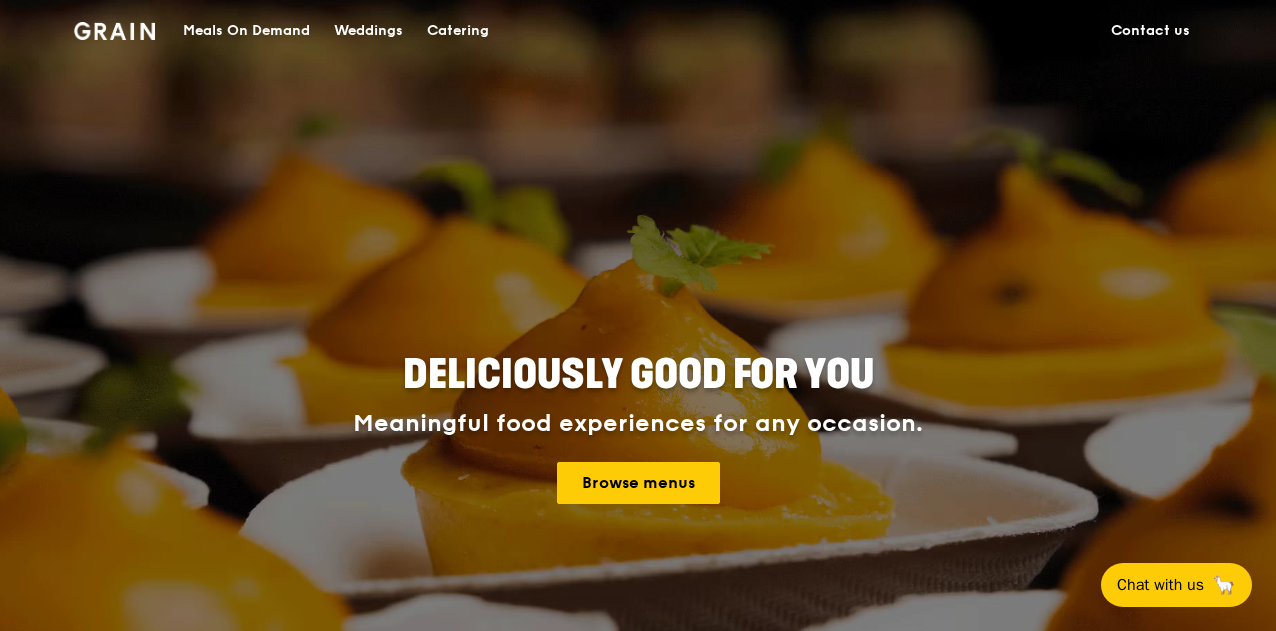 click on "Meals On Demand" at bounding box center (246, 31) 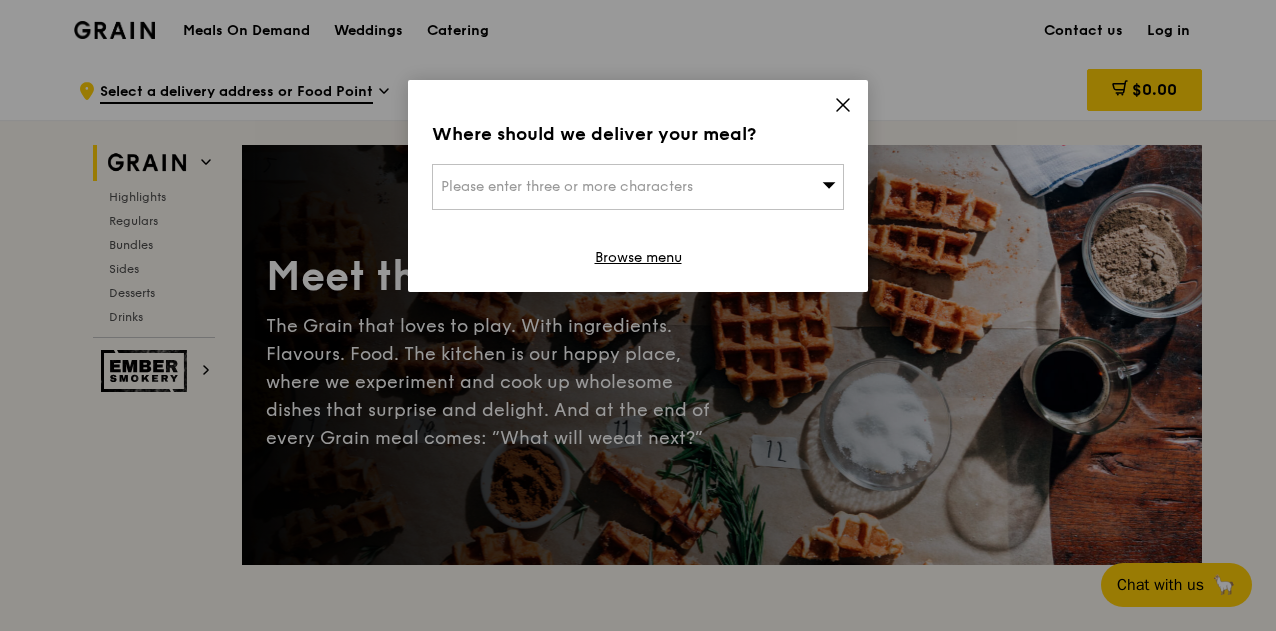 click on "Please enter three or more characters" at bounding box center [638, 187] 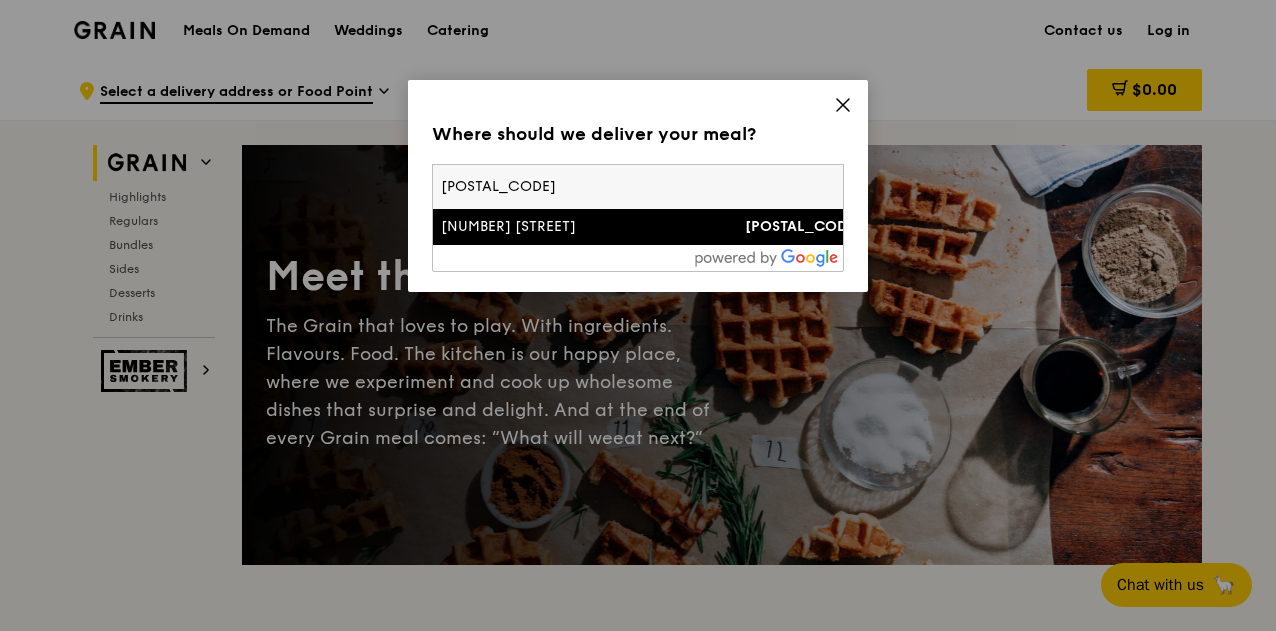 type on "758200" 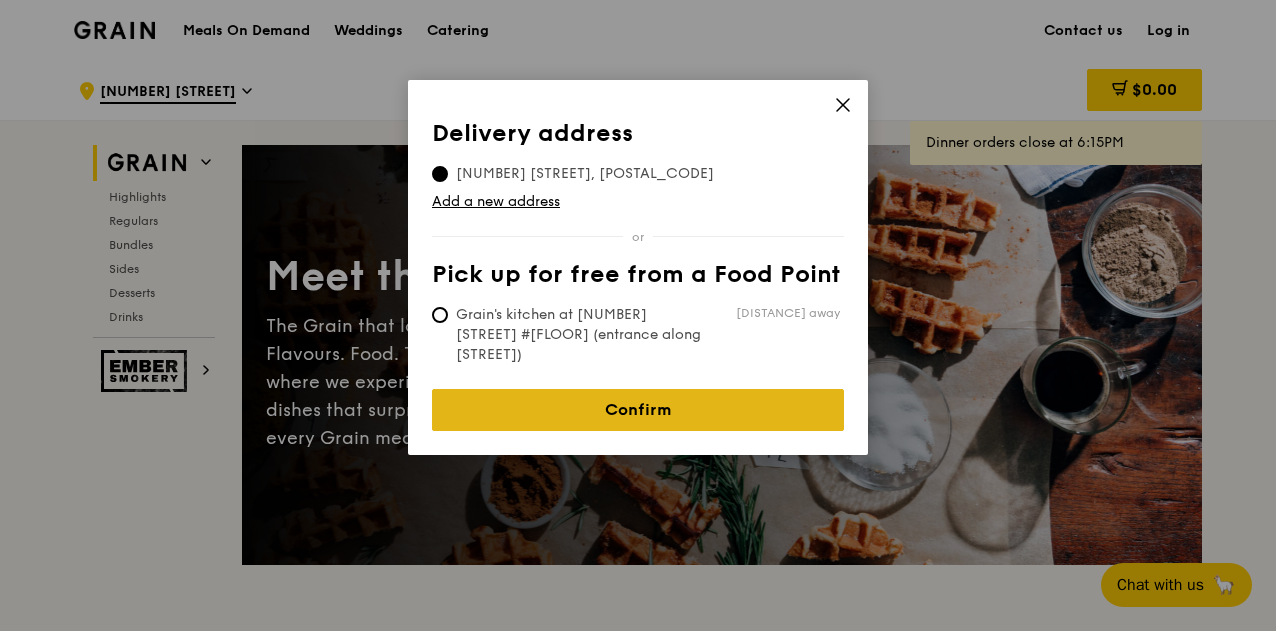 click on "Confirm" at bounding box center (638, 410) 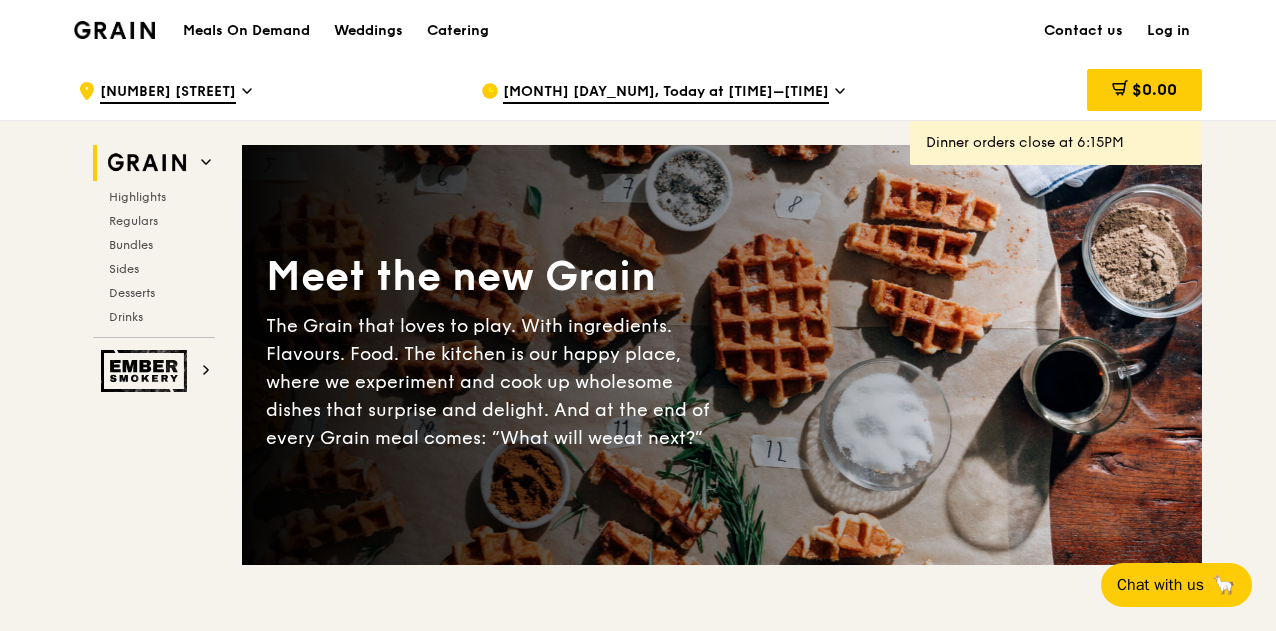 click on "[DATE], Today at [TIME]–[TIME]" at bounding box center (666, 93) 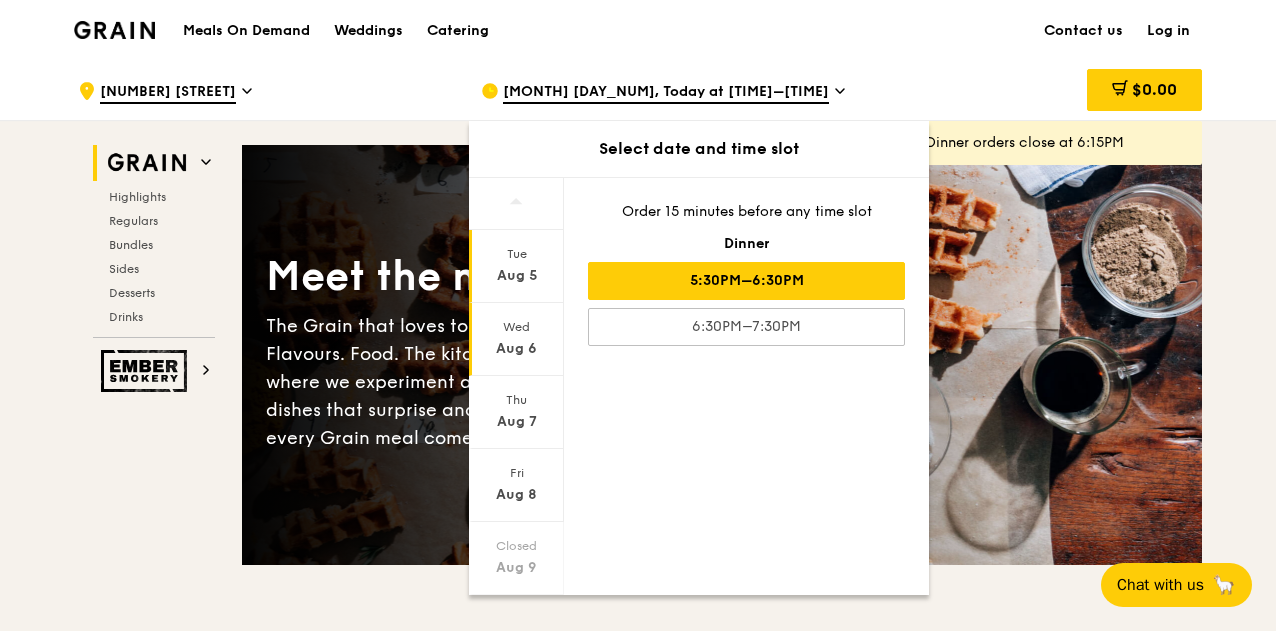 click on "Wed
Aug 6" at bounding box center [516, 339] 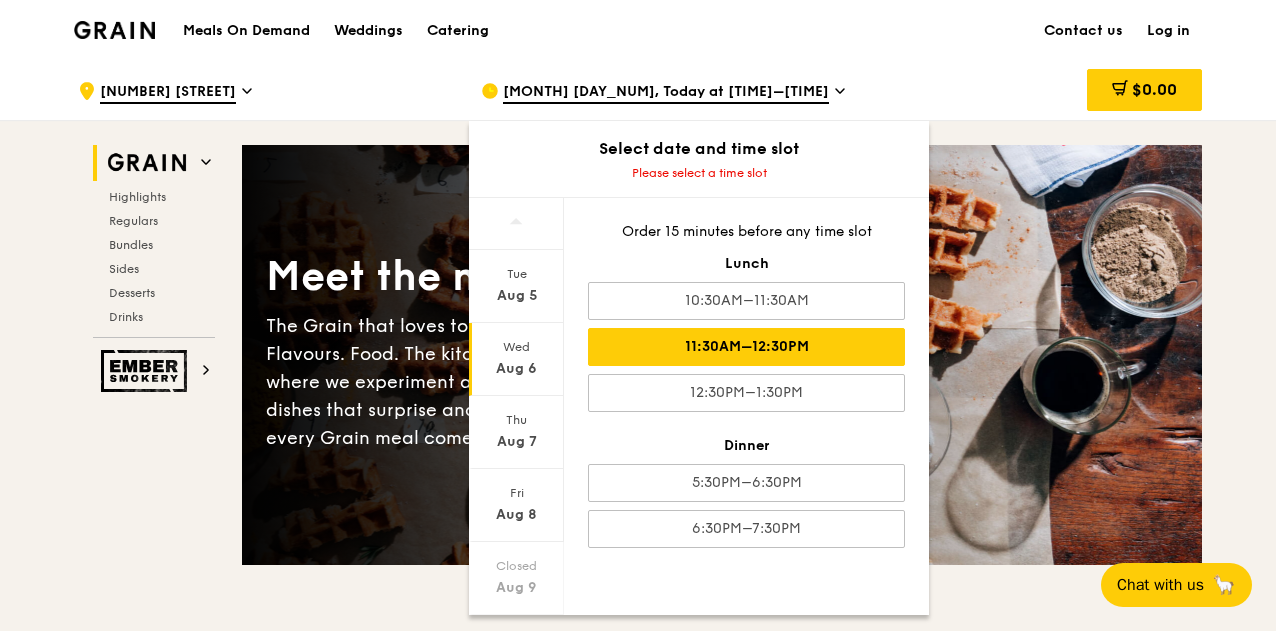 click on "11:30AM–12:30PM" at bounding box center (746, 347) 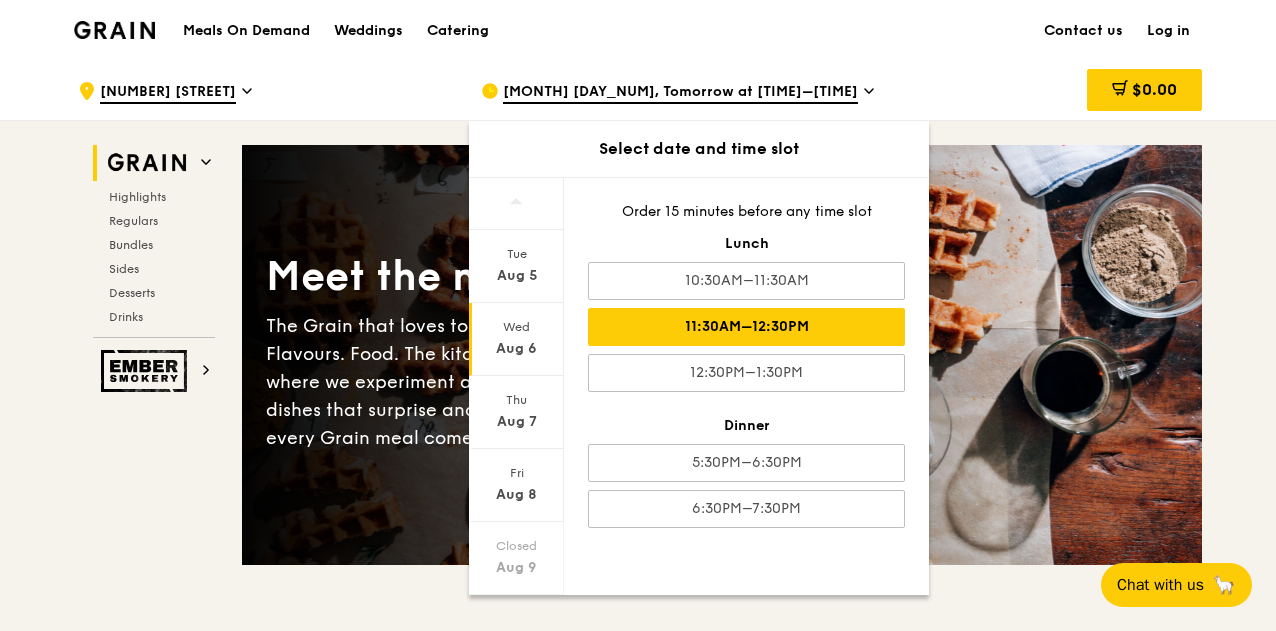 click on "Grain
Highlights
Regulars
Bundles
Sides
Desserts
Drinks
Ember Smokery
Meet the new Grain The Grain that loves to play. With ingredients. Flavours. Food. The kitchen is our happy place, where we experiment and cook up wholesome dishes that surprise and delight. And at the end of every Grain meal comes: “What will we  eat next?”
Highlights
Weekly rotating dishes inspired by flavours from around the world.
Warm
Grain's Curry Chicken Stew (and buns)
nyonya curry paste, mini bread roll, roasted potato
spicy, contains allium, dairy, egg, soy, wheat
$15.
00
Add
Warm
Assam Spiced Fish Curry
assam spiced broth, baked white fish, butterfly blue pea rice
pescatarian, spicy, contains allium, egg, nuts, shellfish, soy, wheat
$14.
50
Add
$6." at bounding box center [638, 4308] 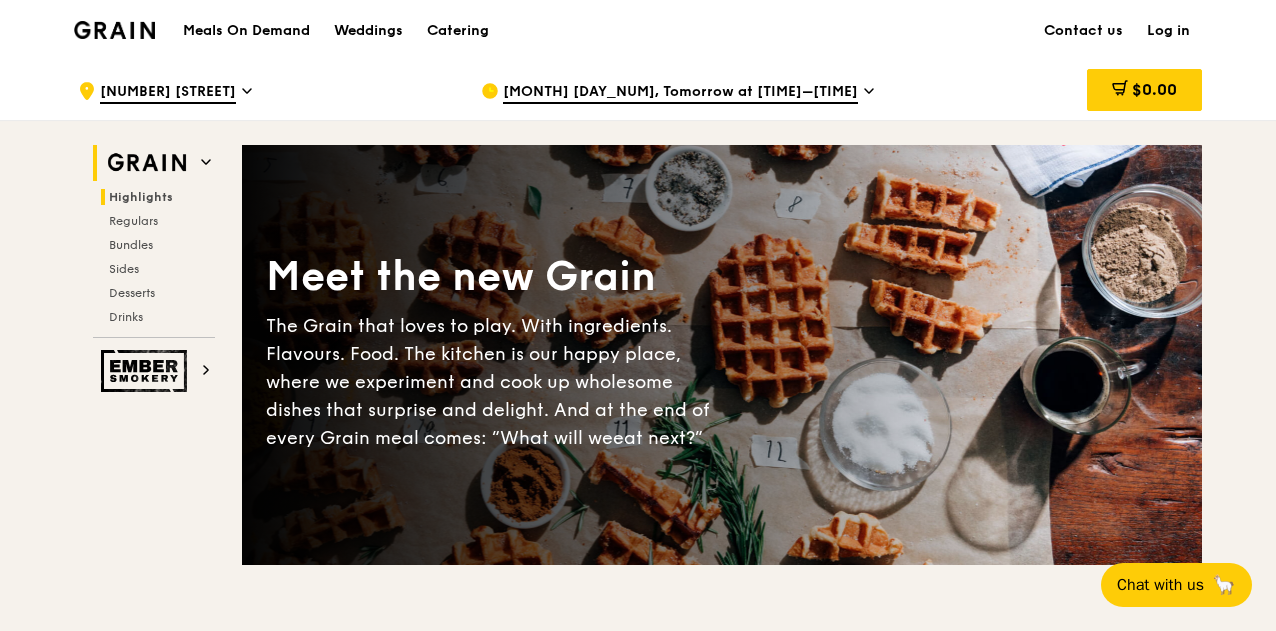click on "Highlights" at bounding box center [141, 197] 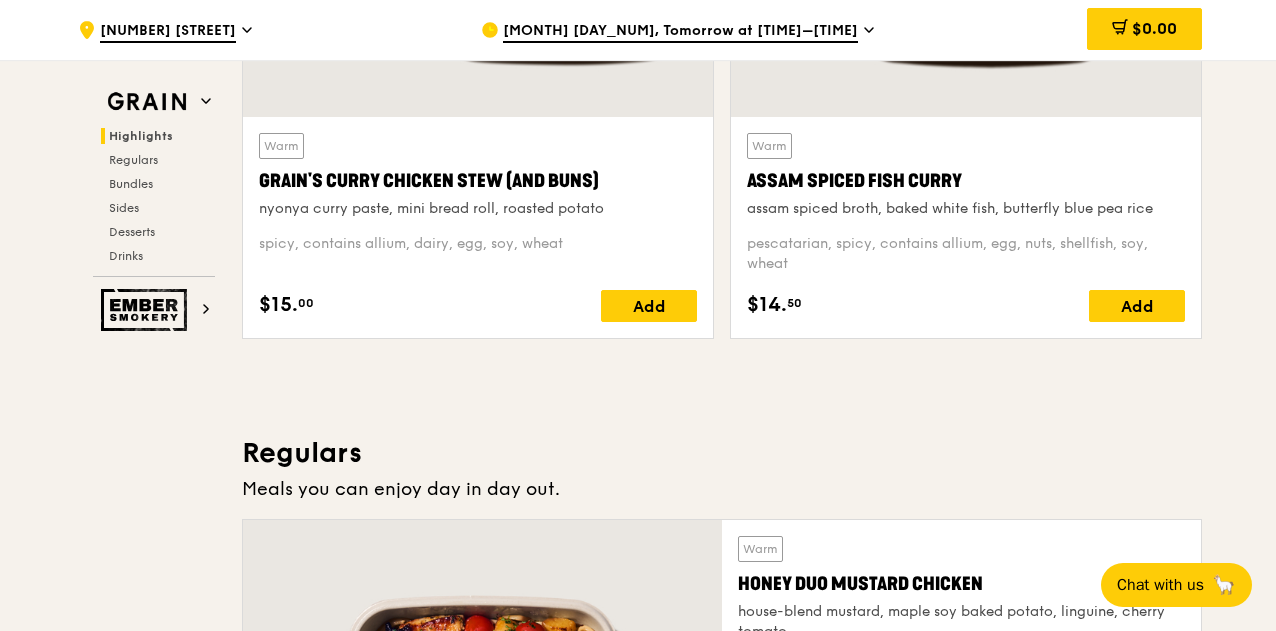 scroll, scrollTop: 1165, scrollLeft: 0, axis: vertical 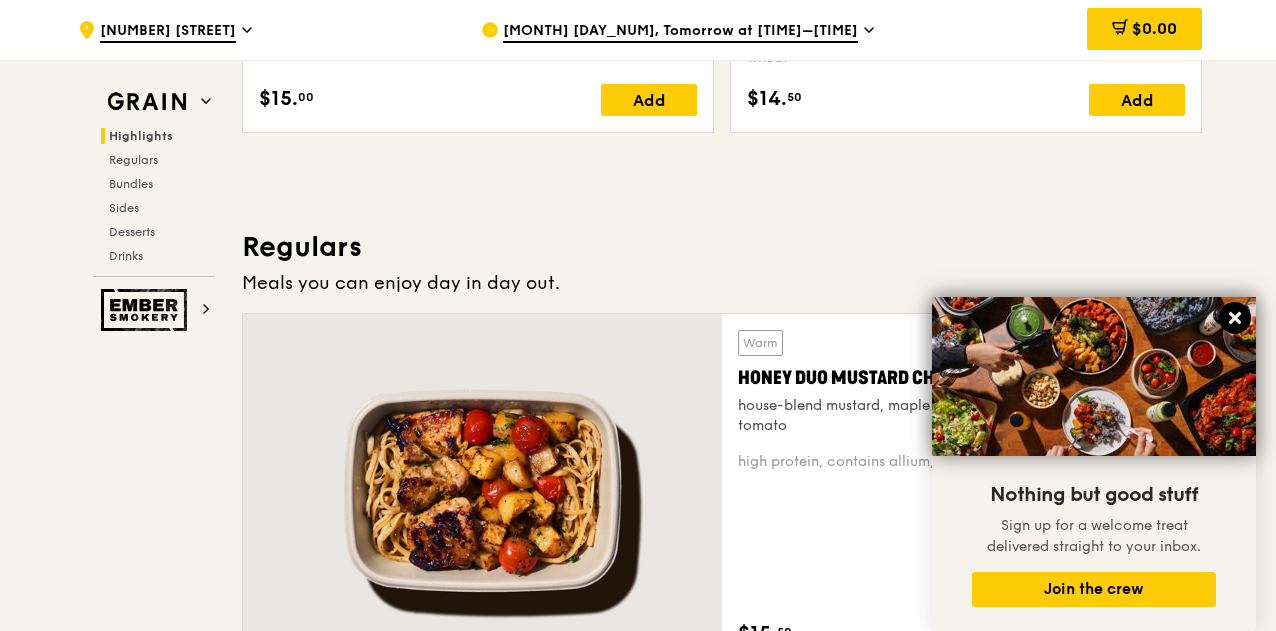 click 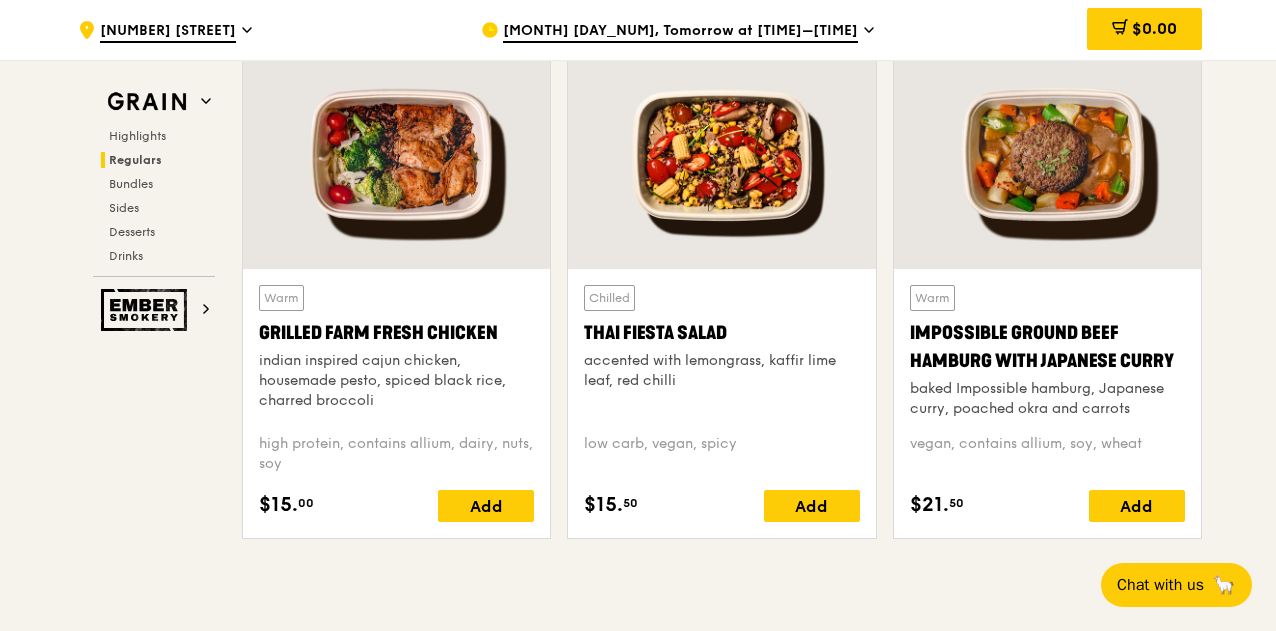 scroll, scrollTop: 2300, scrollLeft: 0, axis: vertical 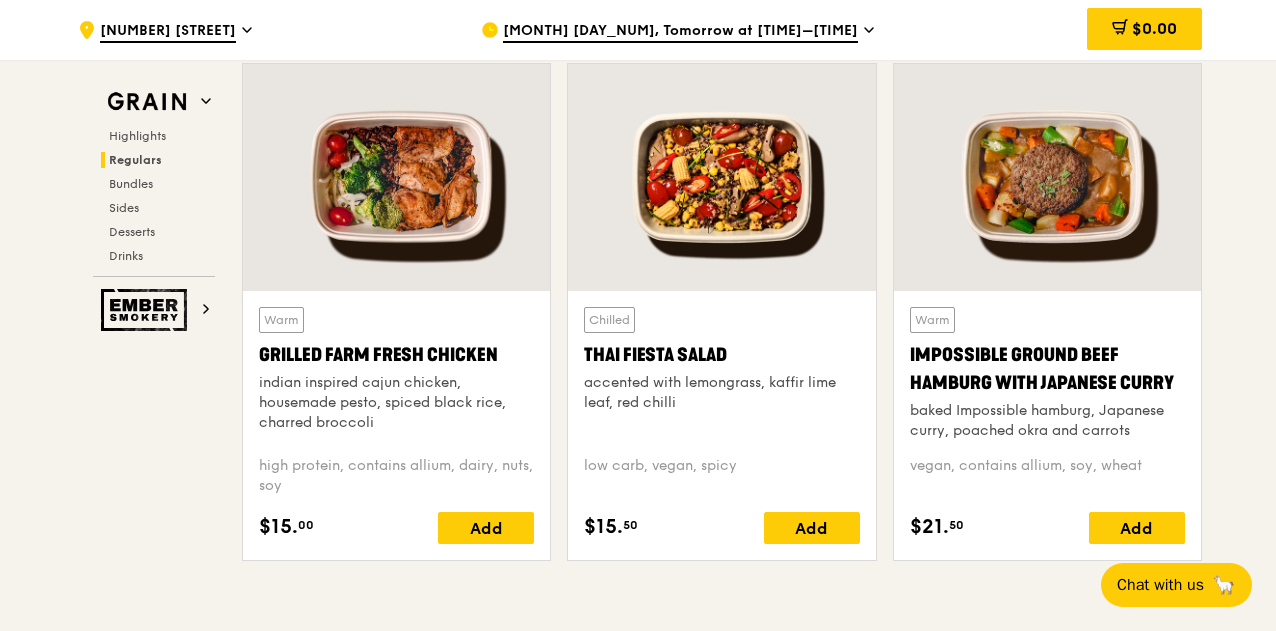 click on "Add" at bounding box center [486, 528] 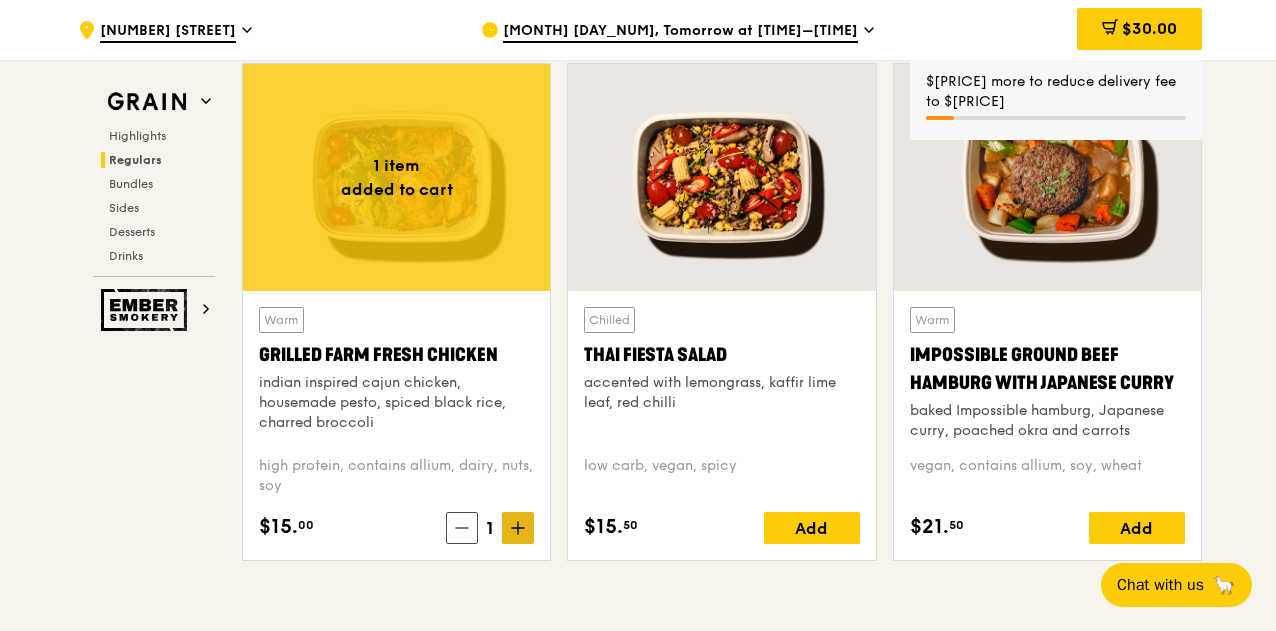 click at bounding box center [518, 528] 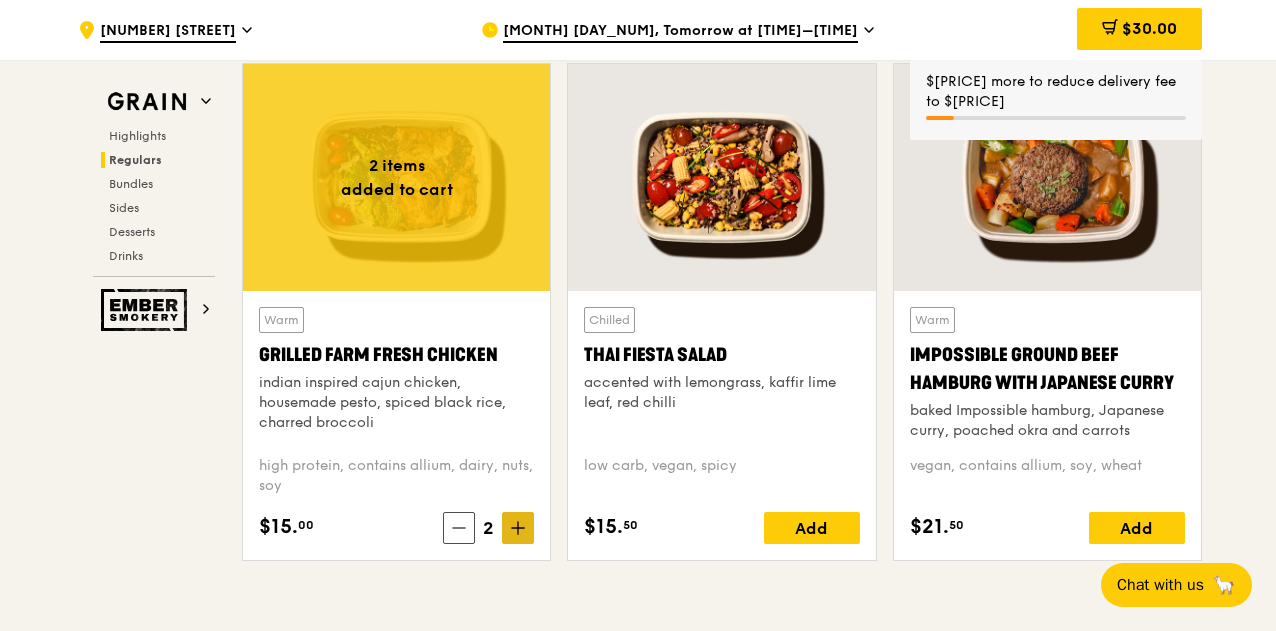 click at bounding box center [518, 528] 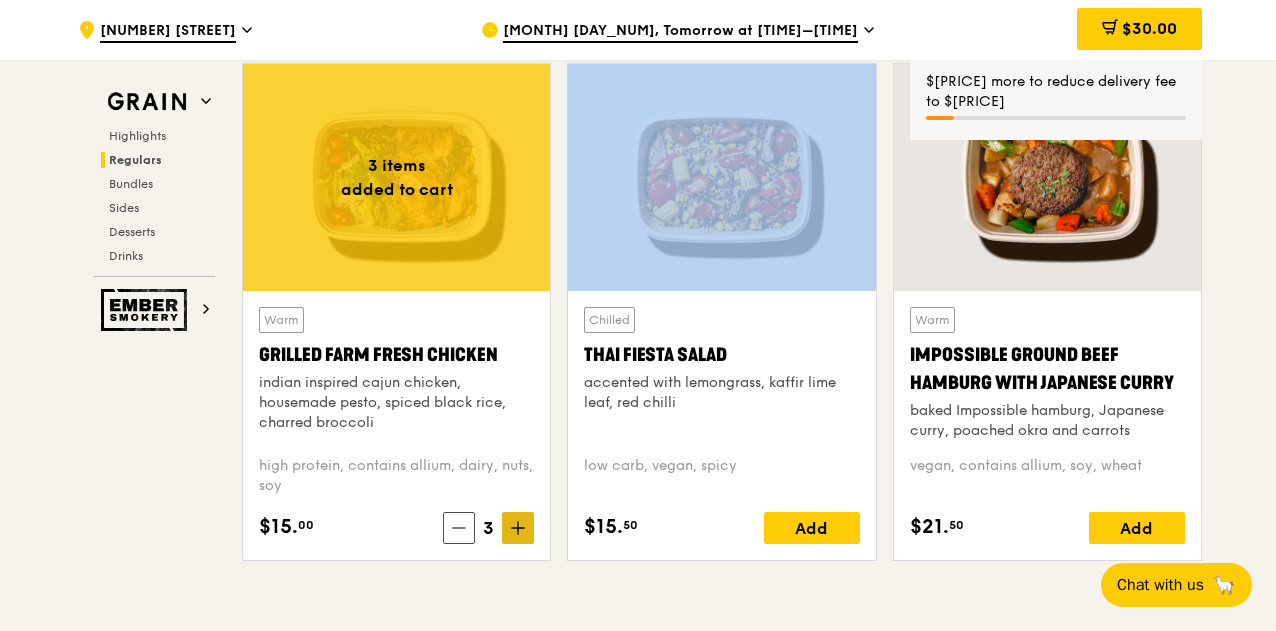 click at bounding box center [518, 528] 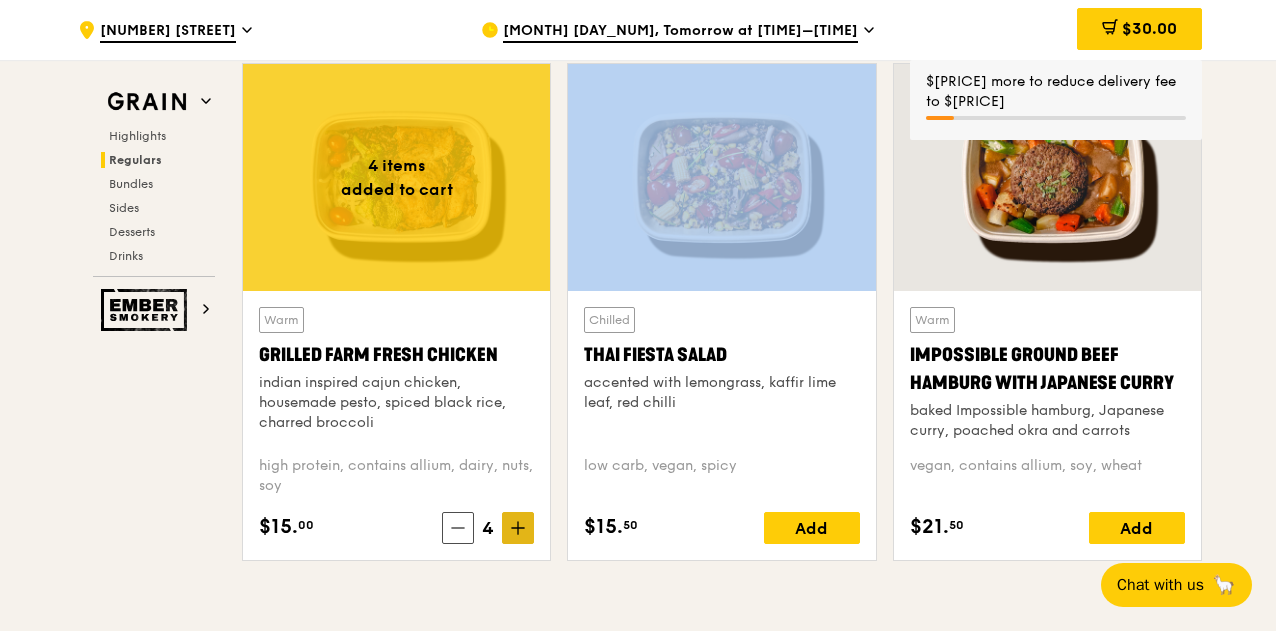 click at bounding box center [518, 528] 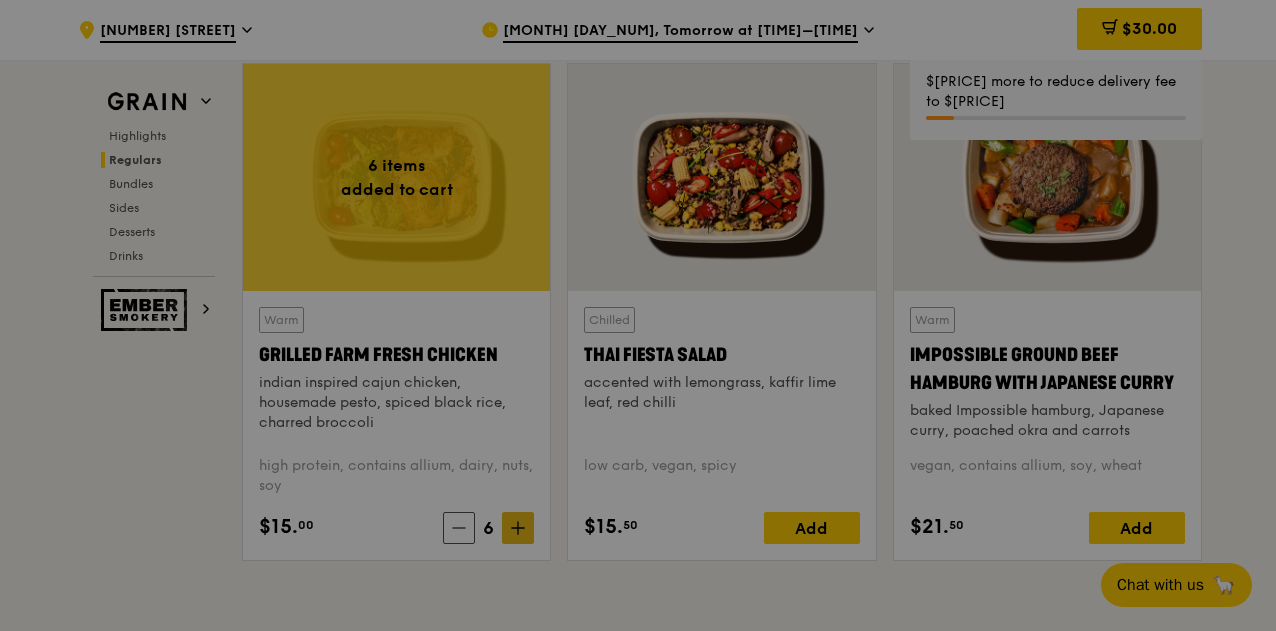 click at bounding box center (638, 315) 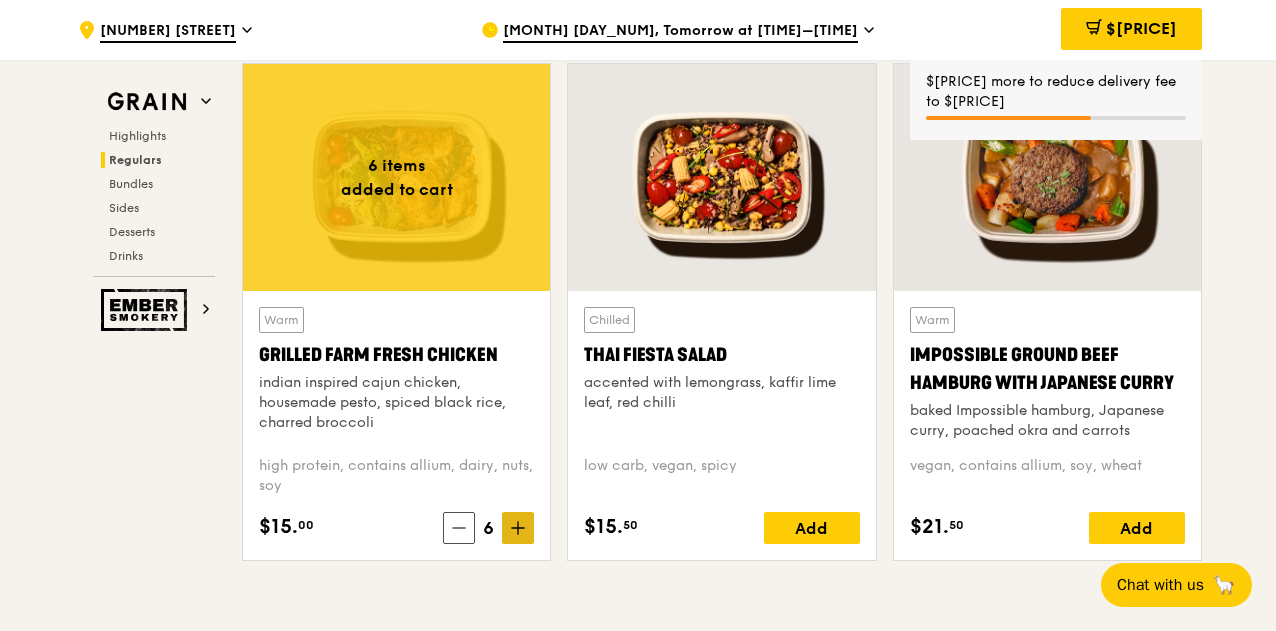 click at bounding box center (518, 528) 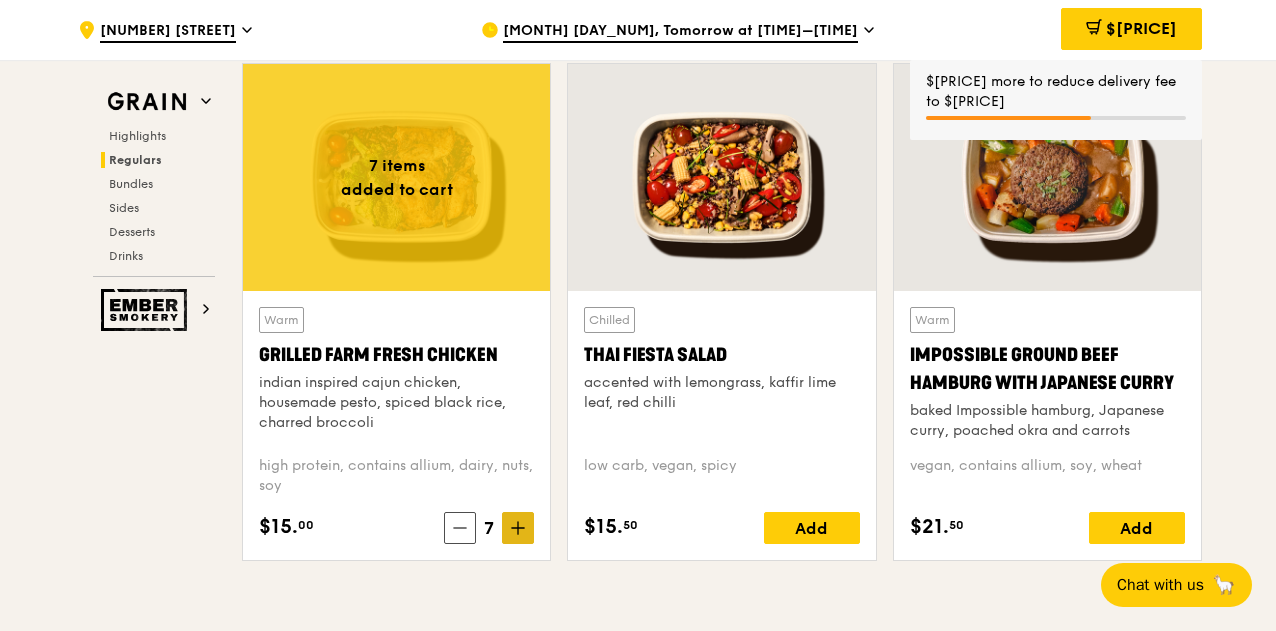 click at bounding box center [518, 528] 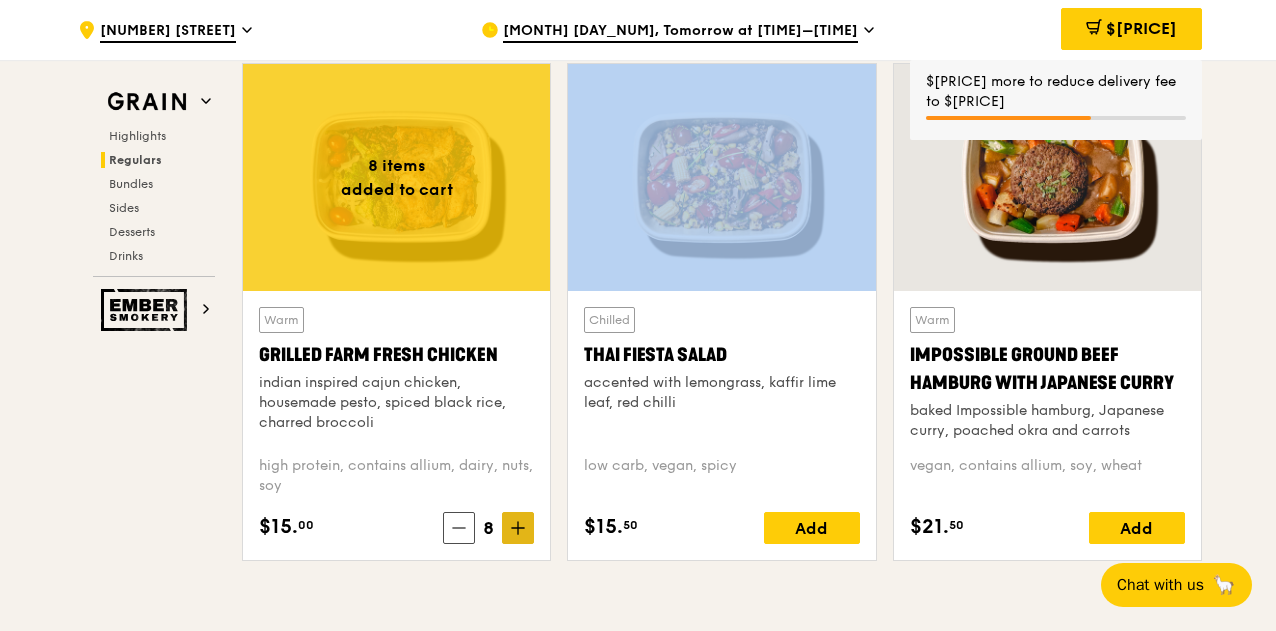 click 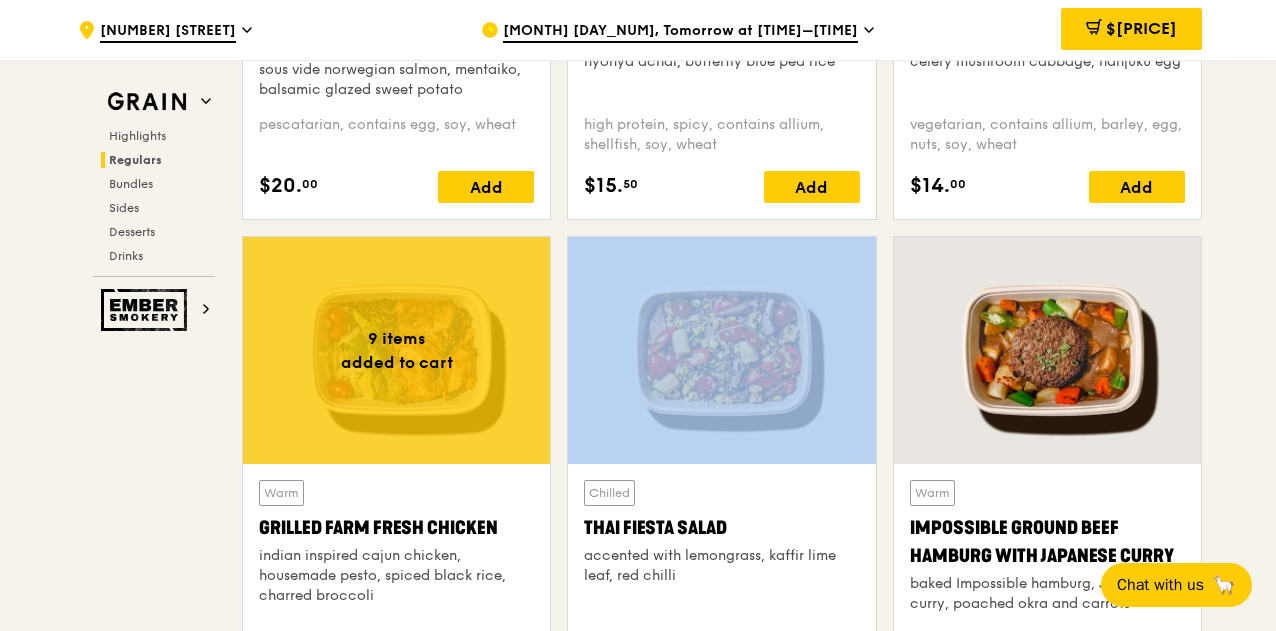 scroll, scrollTop: 2100, scrollLeft: 0, axis: vertical 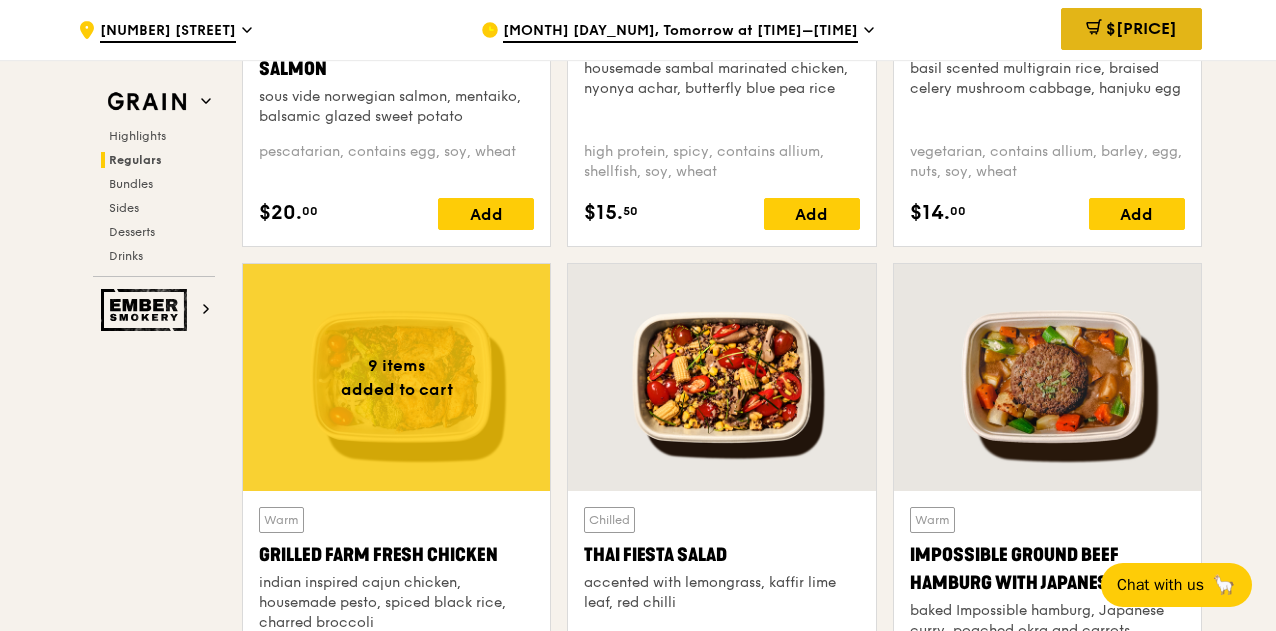 click on "[PRICE]" at bounding box center (1141, 28) 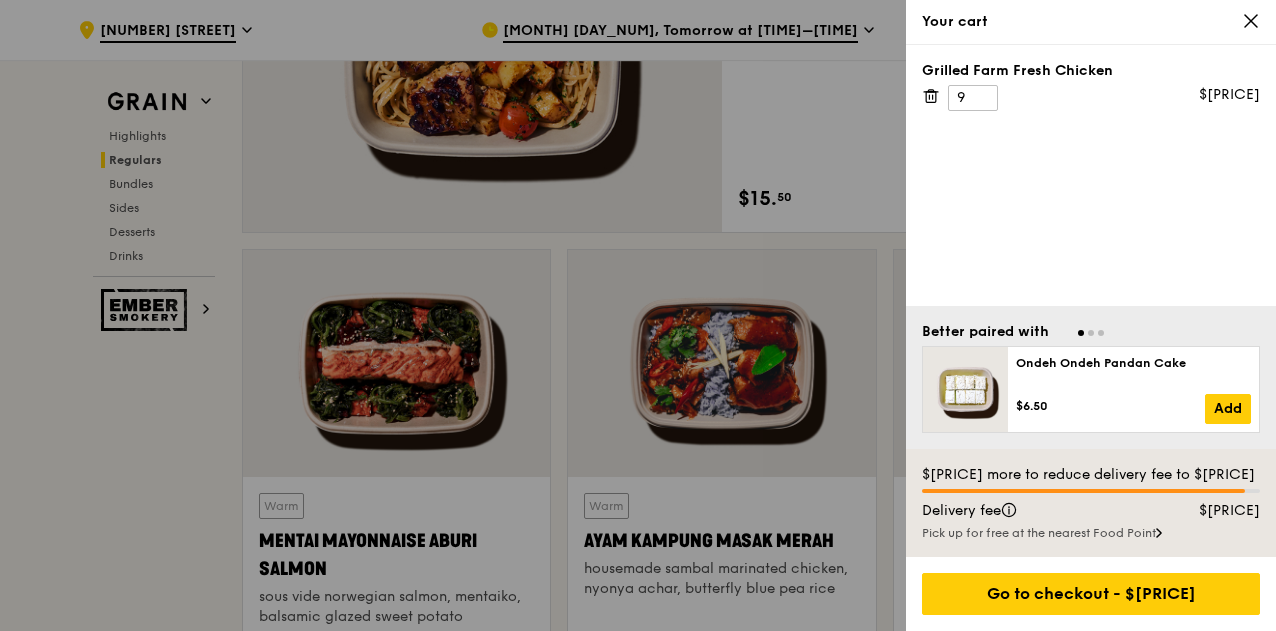 scroll, scrollTop: 2000, scrollLeft: 0, axis: vertical 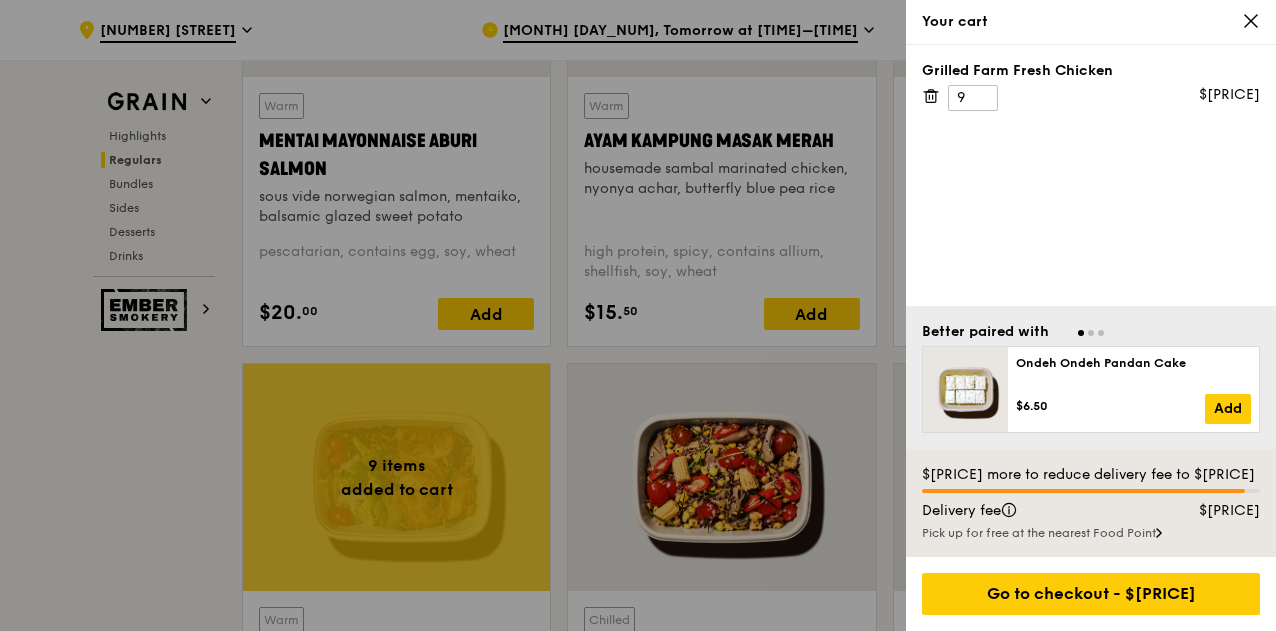 click on "Grilled Farm Fresh Chicken
9
$135.00" at bounding box center (1091, 175) 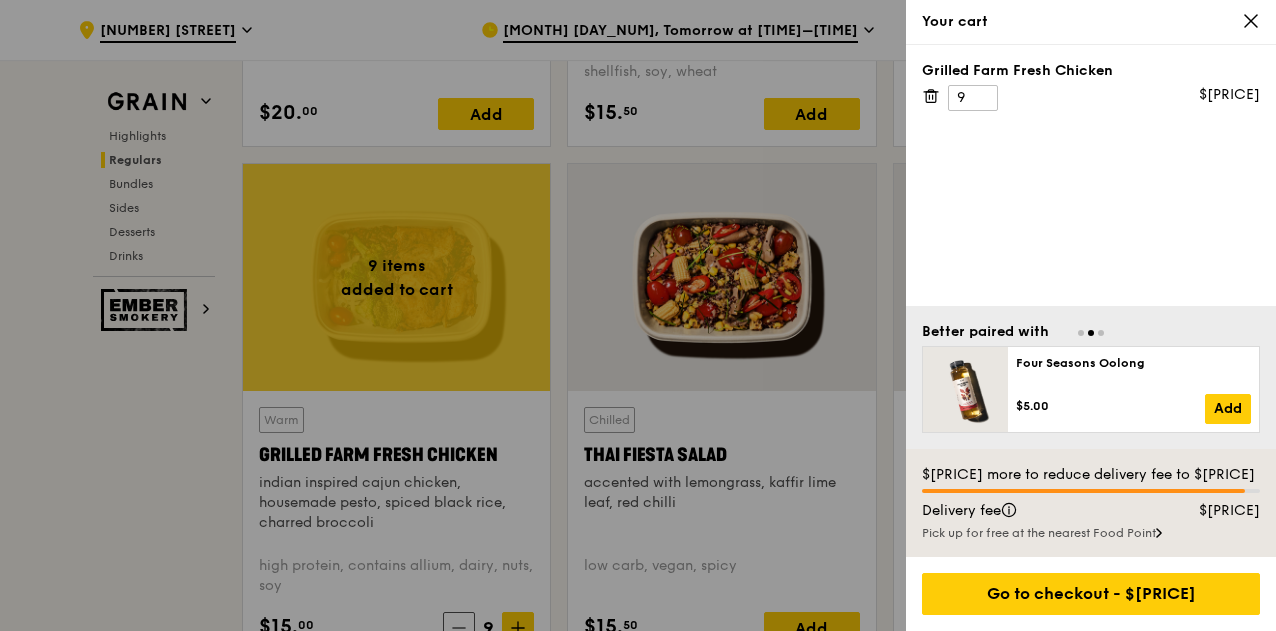 scroll, scrollTop: 2300, scrollLeft: 0, axis: vertical 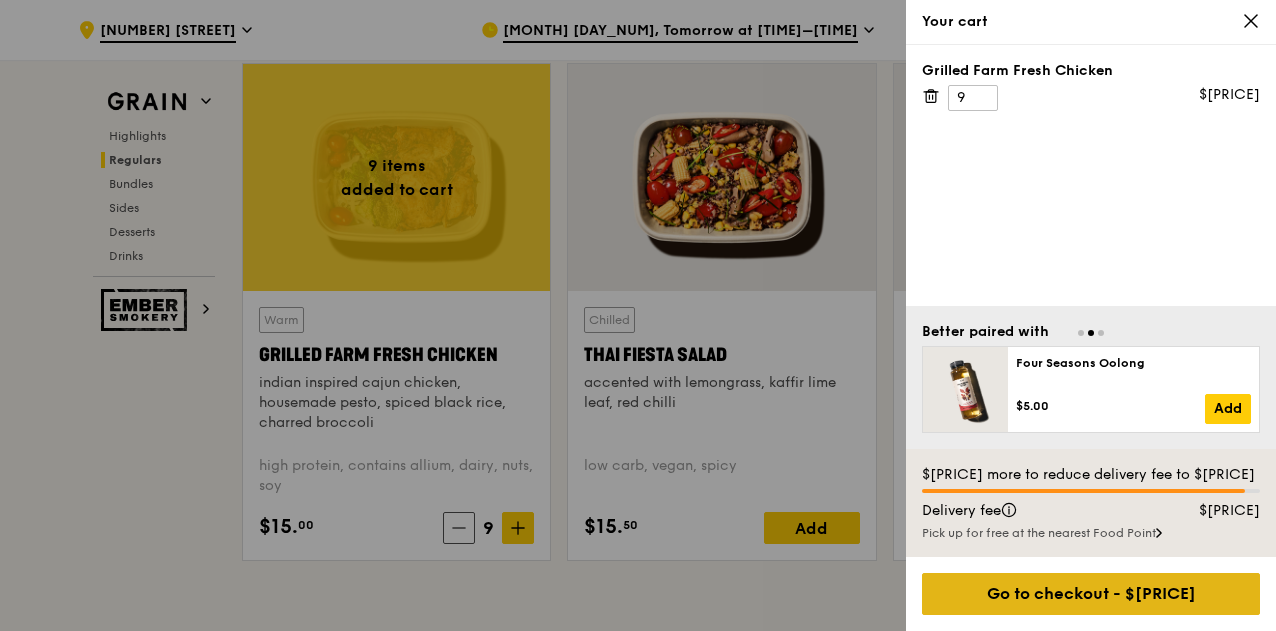 click on "Go to checkout - $143.65" at bounding box center [1091, 594] 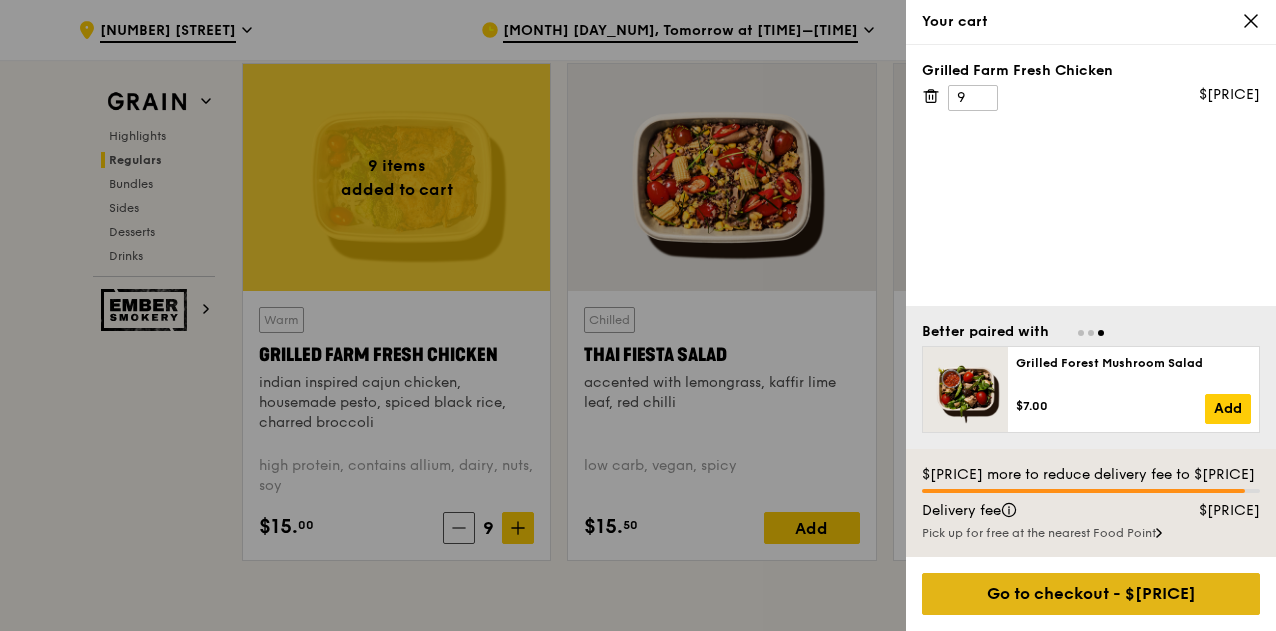 click on "Go to checkout - $143.65" at bounding box center [1091, 594] 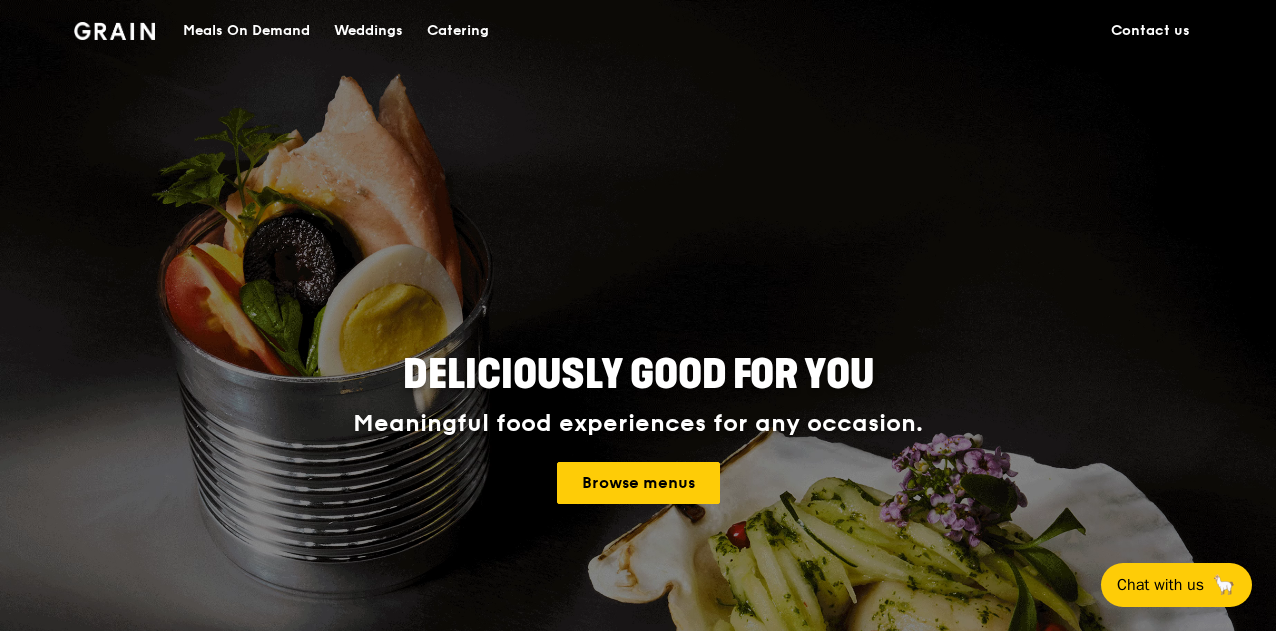 scroll, scrollTop: 0, scrollLeft: 0, axis: both 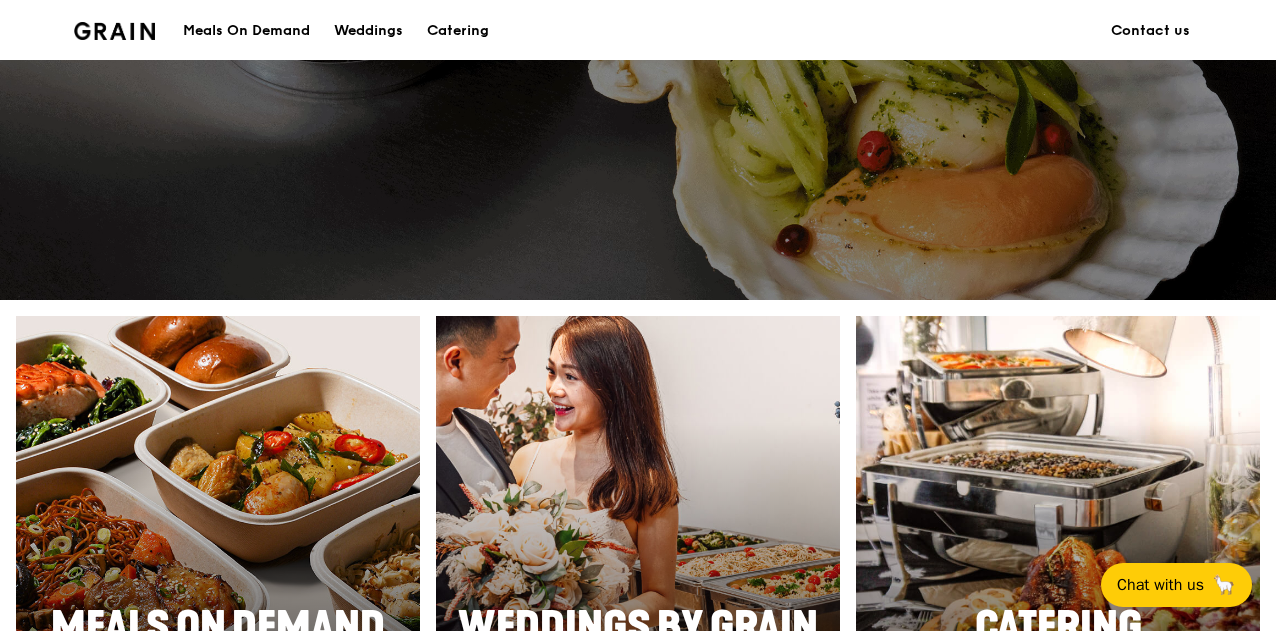 click on "Meals On Demand" at bounding box center (246, 31) 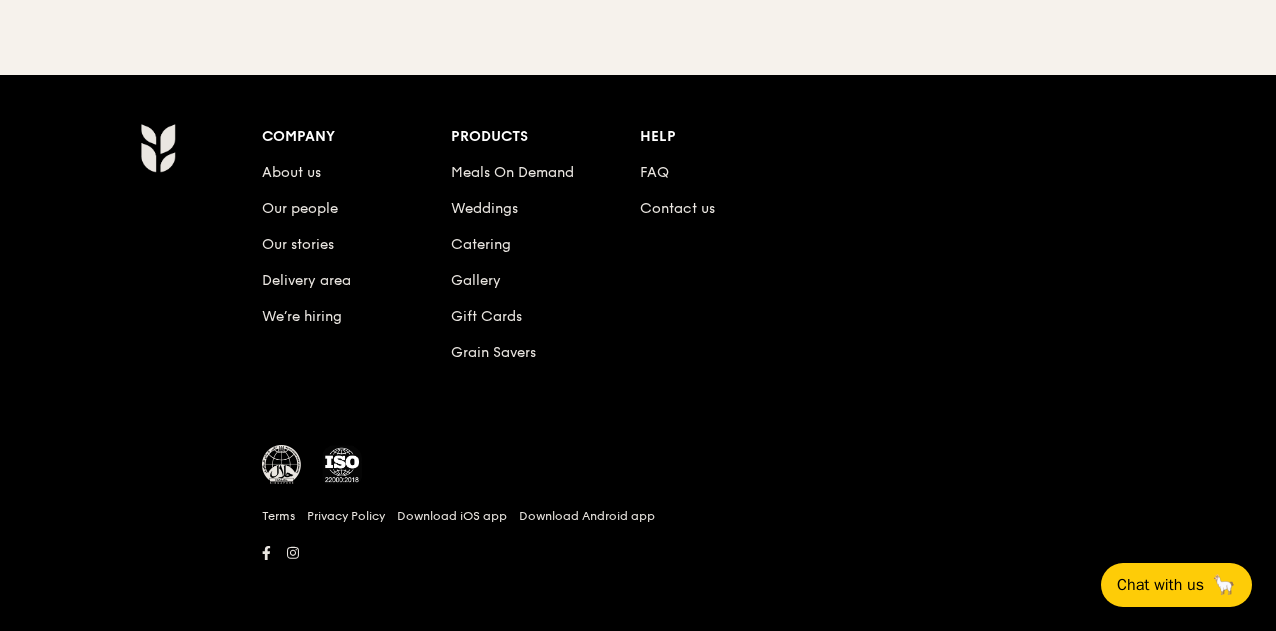 scroll, scrollTop: 0, scrollLeft: 0, axis: both 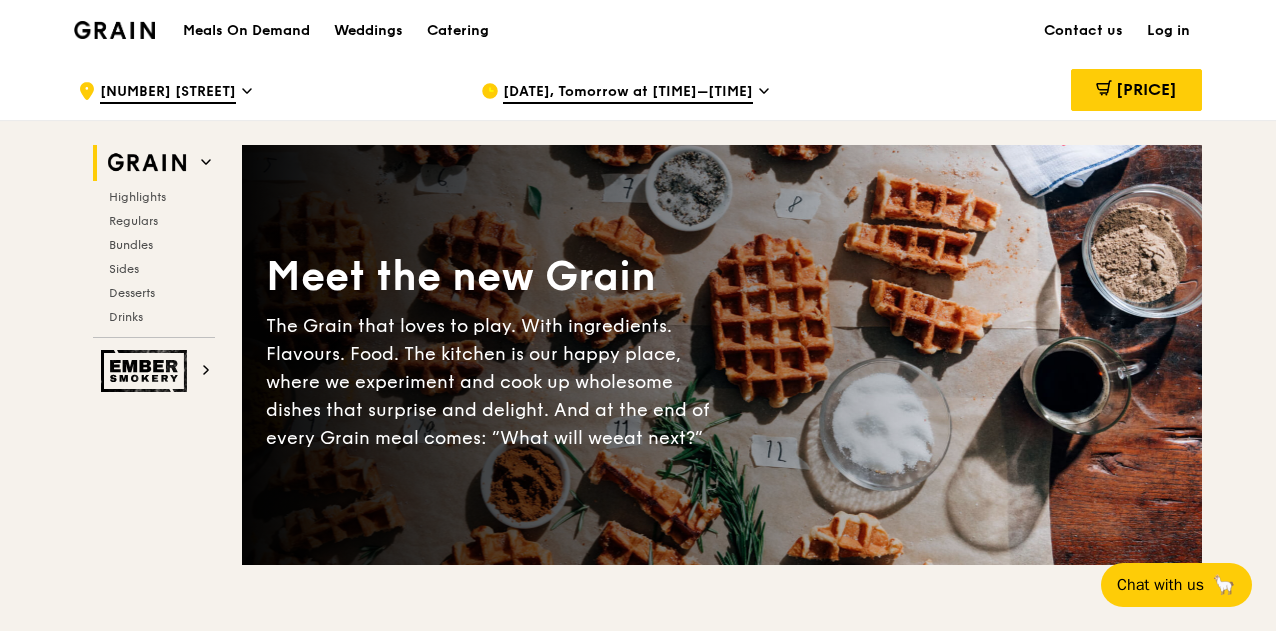 click on "Log in" at bounding box center [1168, 31] 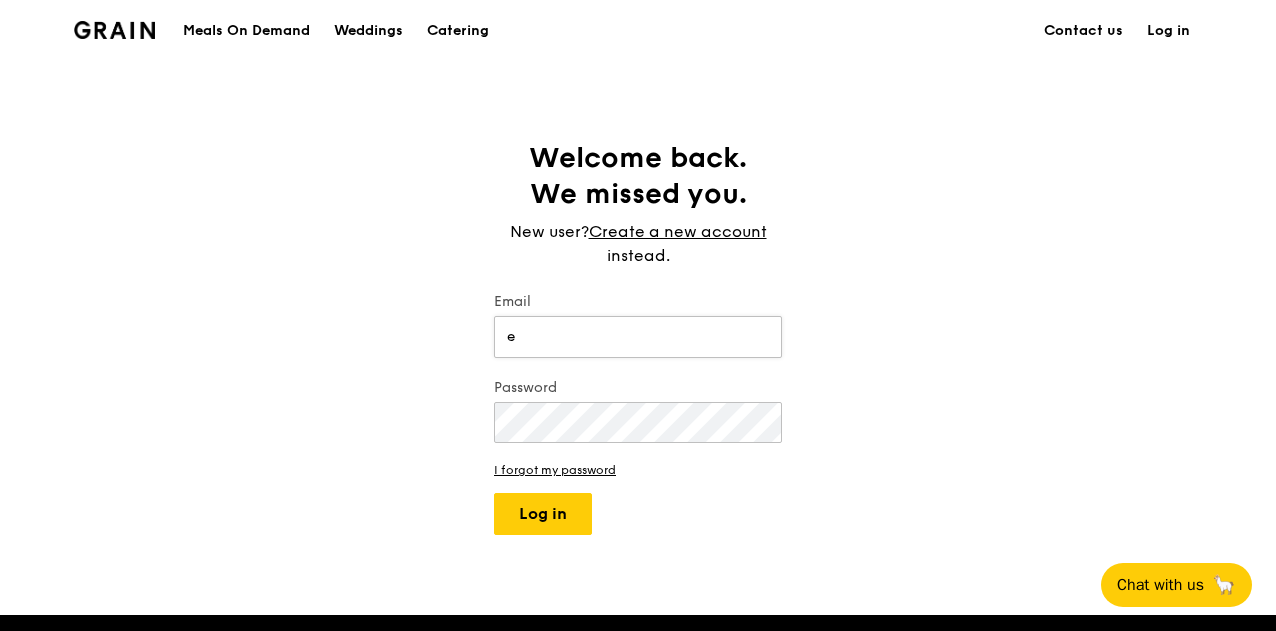 type on "[EMAIL]" 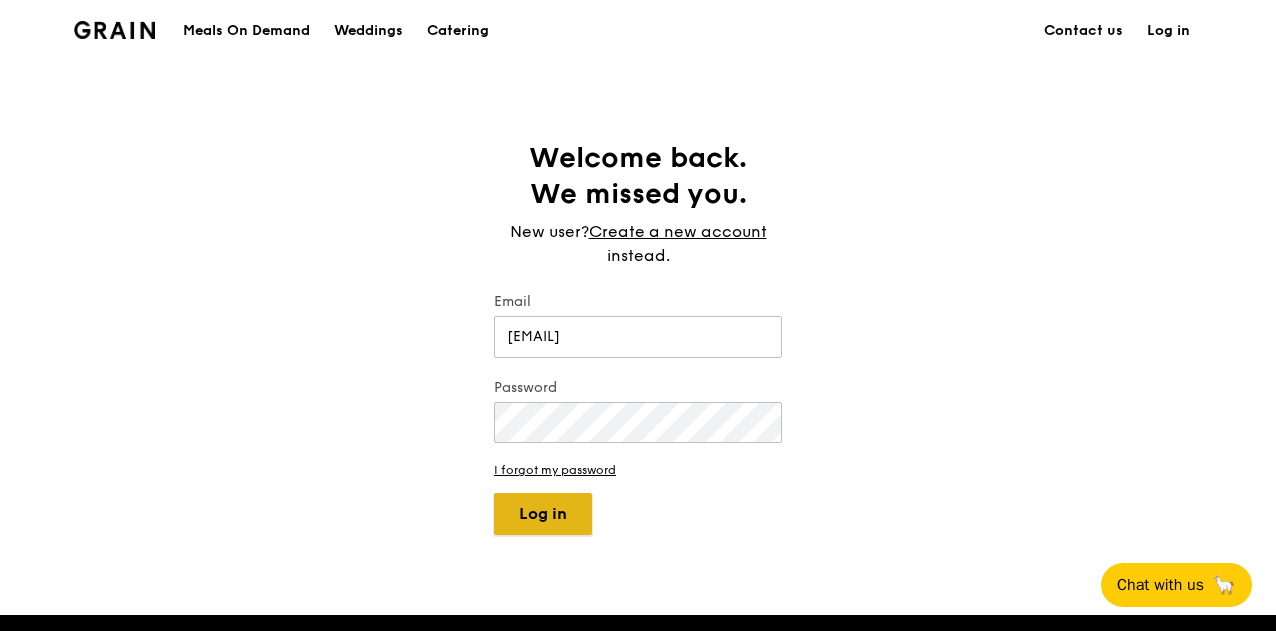 click on "Log in" at bounding box center [543, 514] 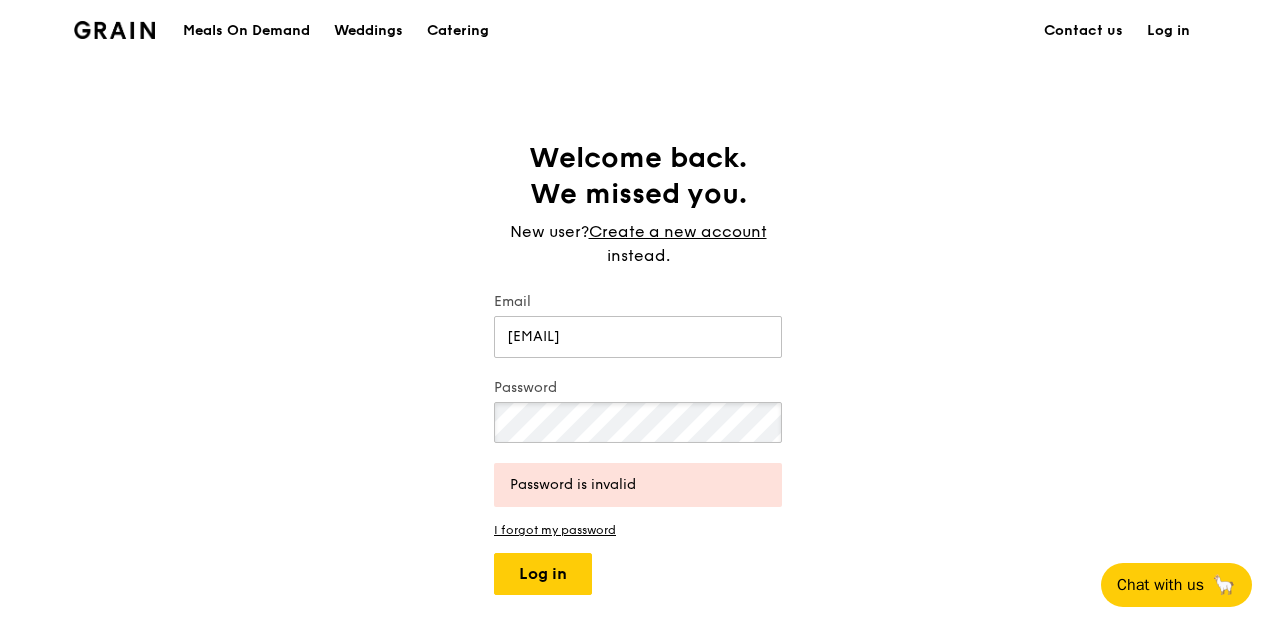 click on "Welcome back. We missed you. New user?
Create a new account
instead.
Email
[EMAIL]
Password
Password  is invalid
I forgot my password
Log in" at bounding box center [638, 367] 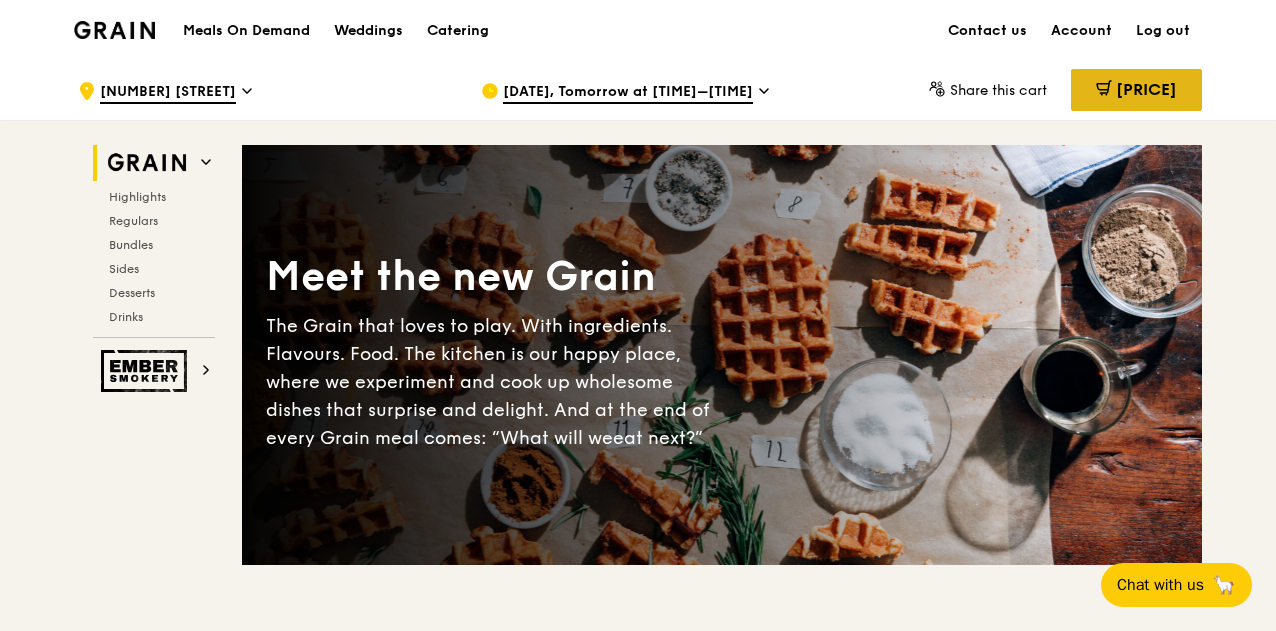 click on "[PRICE]" at bounding box center (1146, 89) 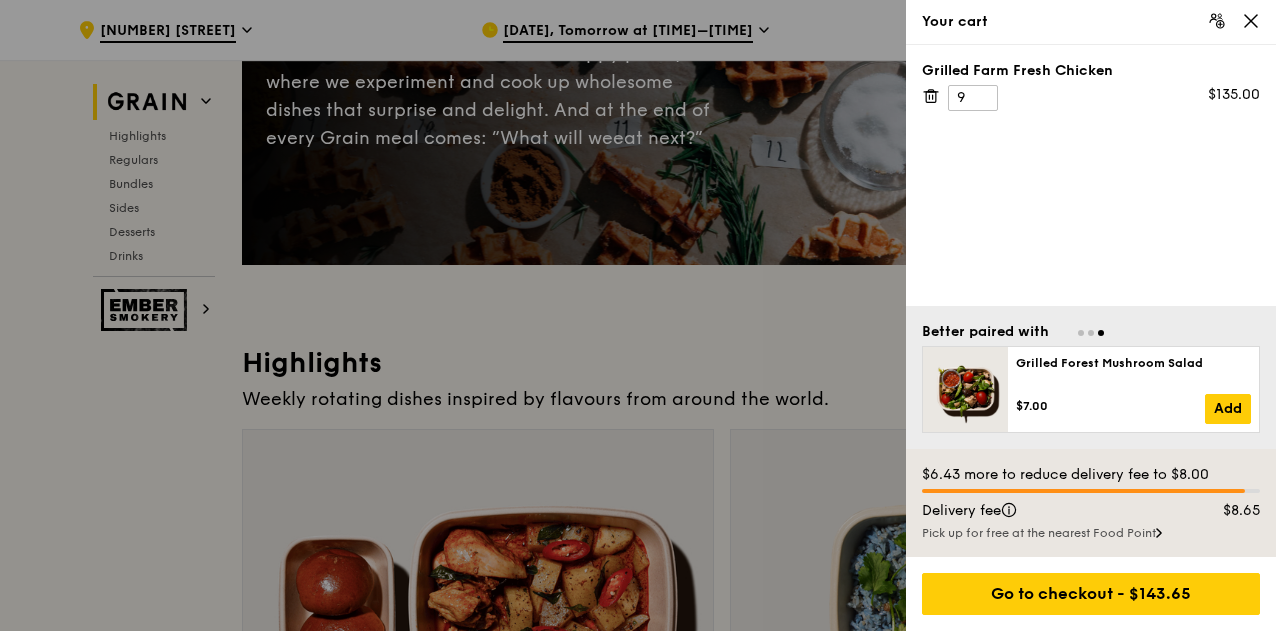 scroll, scrollTop: 300, scrollLeft: 0, axis: vertical 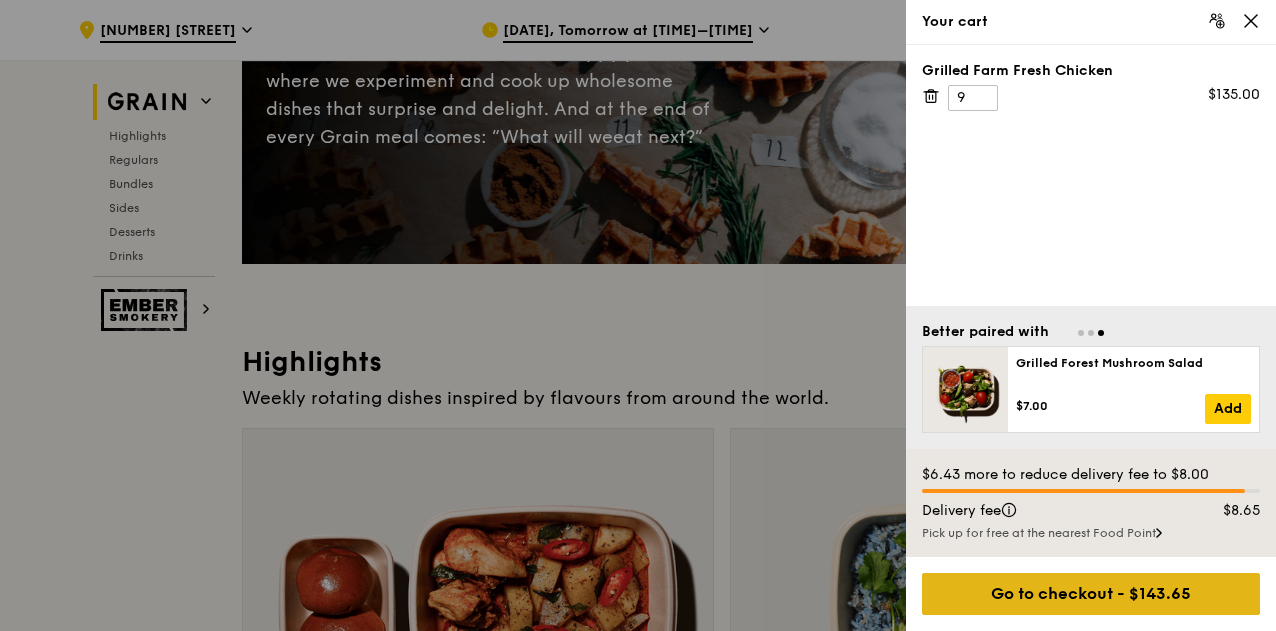 click on "Go to checkout - $143.65" at bounding box center (1091, 594) 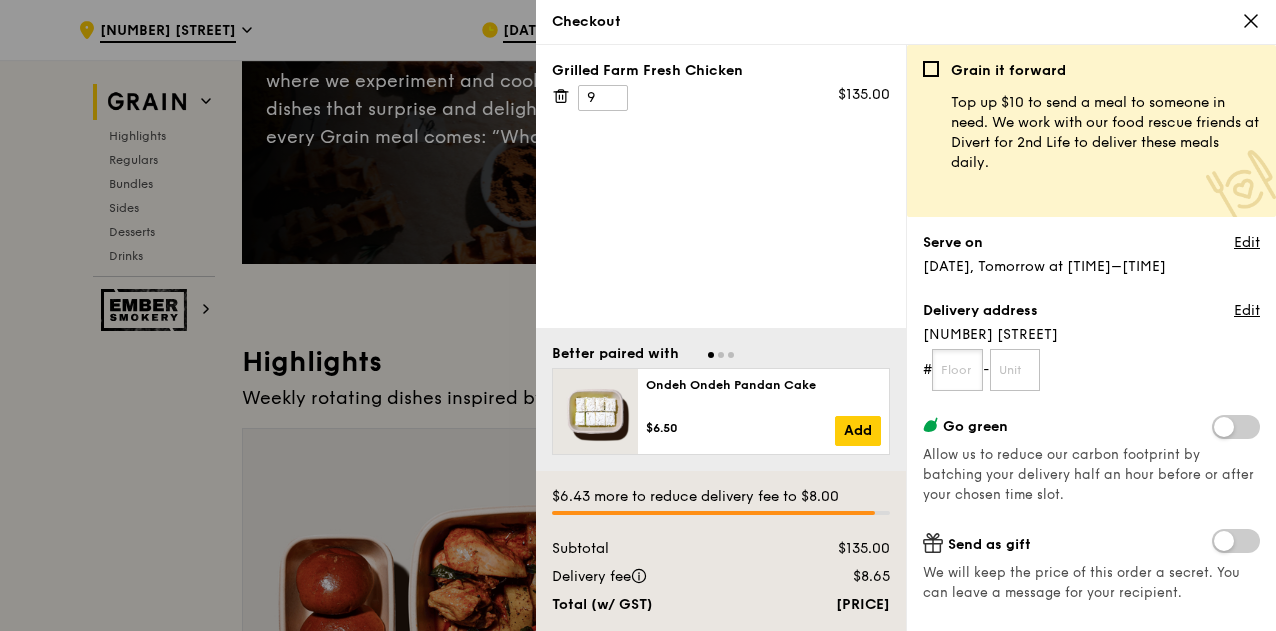 click at bounding box center (957, 370) 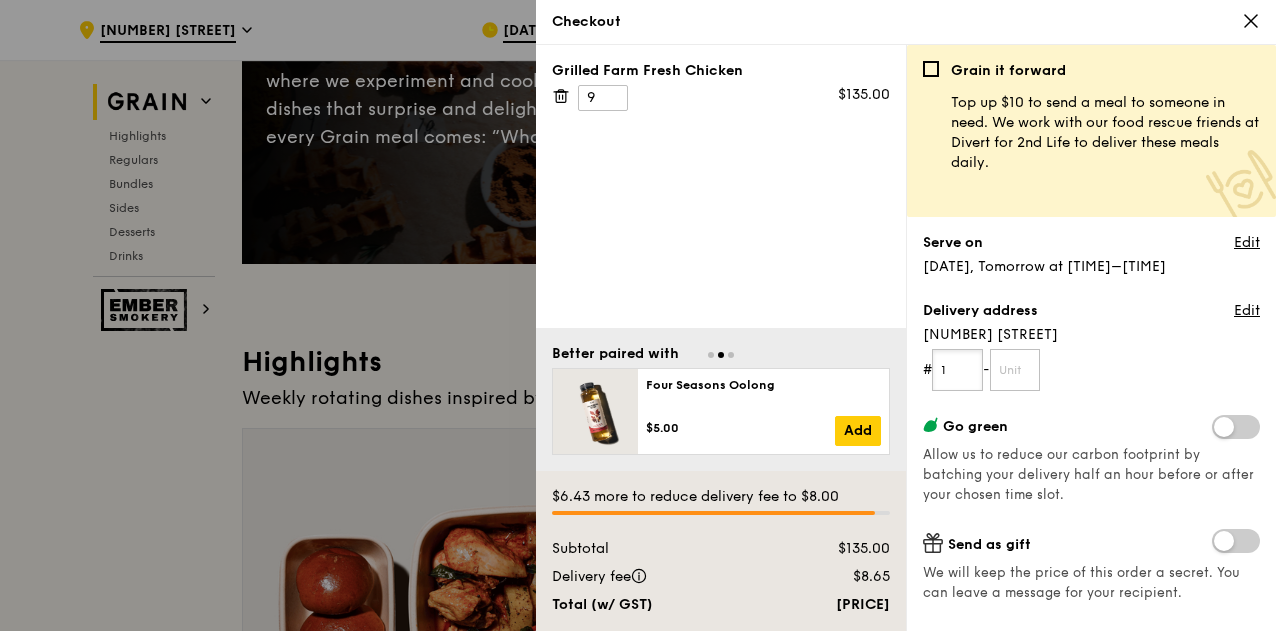 type on "1" 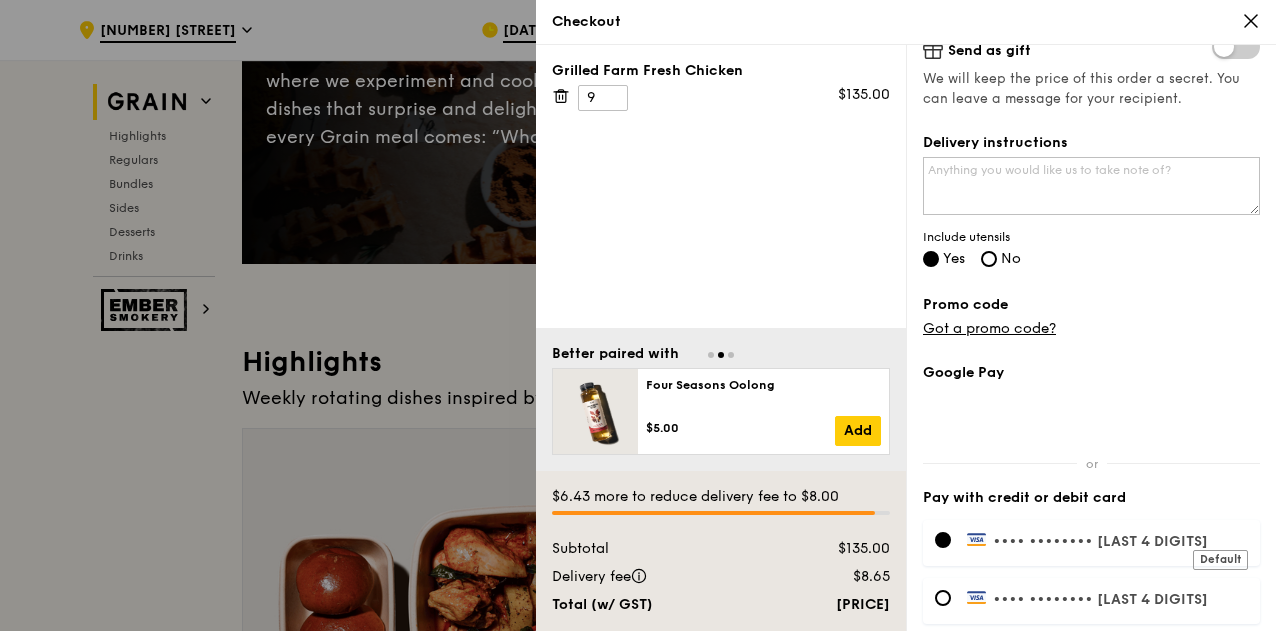 scroll, scrollTop: 500, scrollLeft: 0, axis: vertical 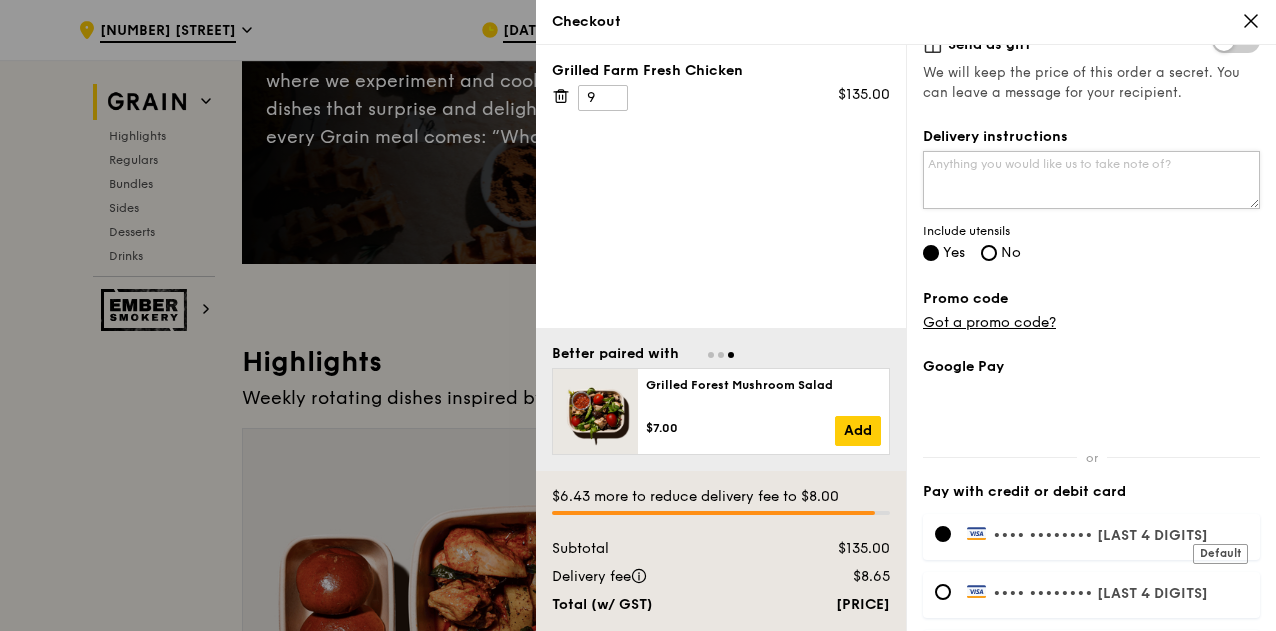 type on "00" 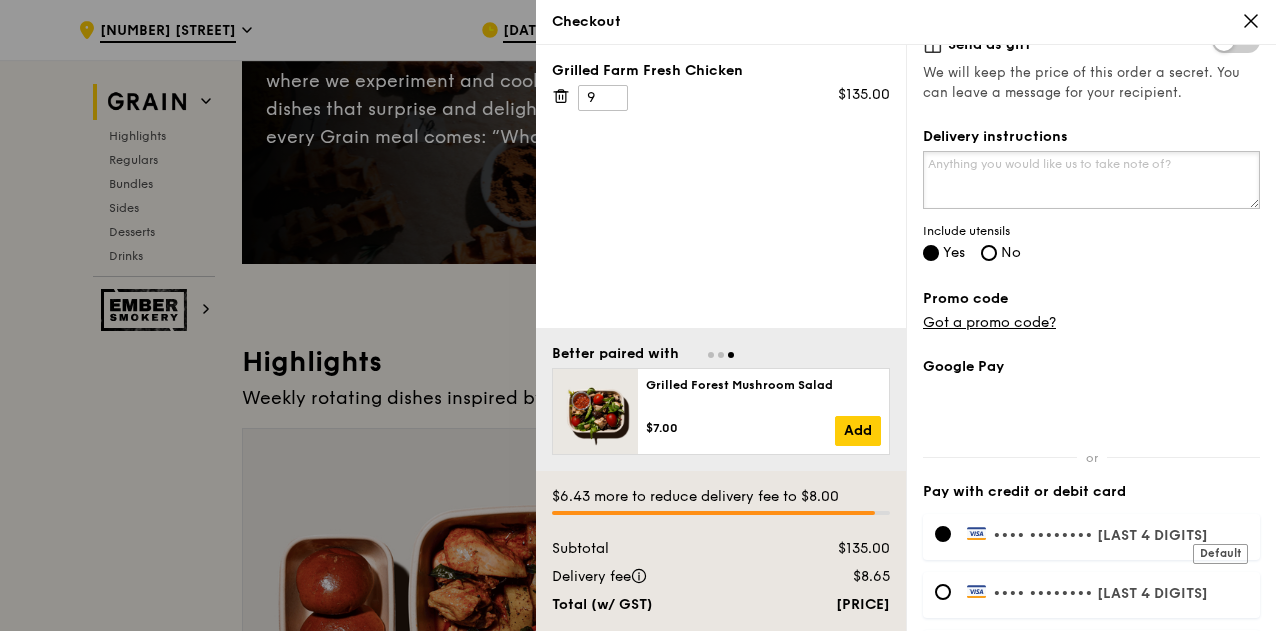 click on "Delivery instructions" at bounding box center (1091, 180) 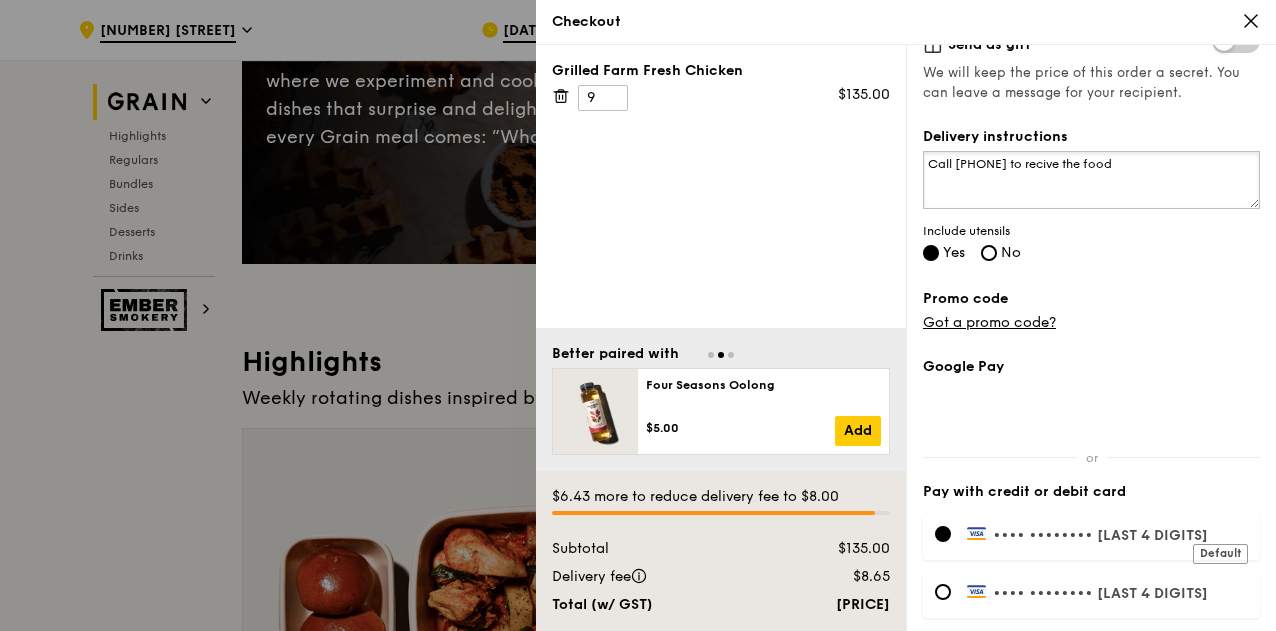 click on "Call [PHONE] to recive the food" at bounding box center [1091, 180] 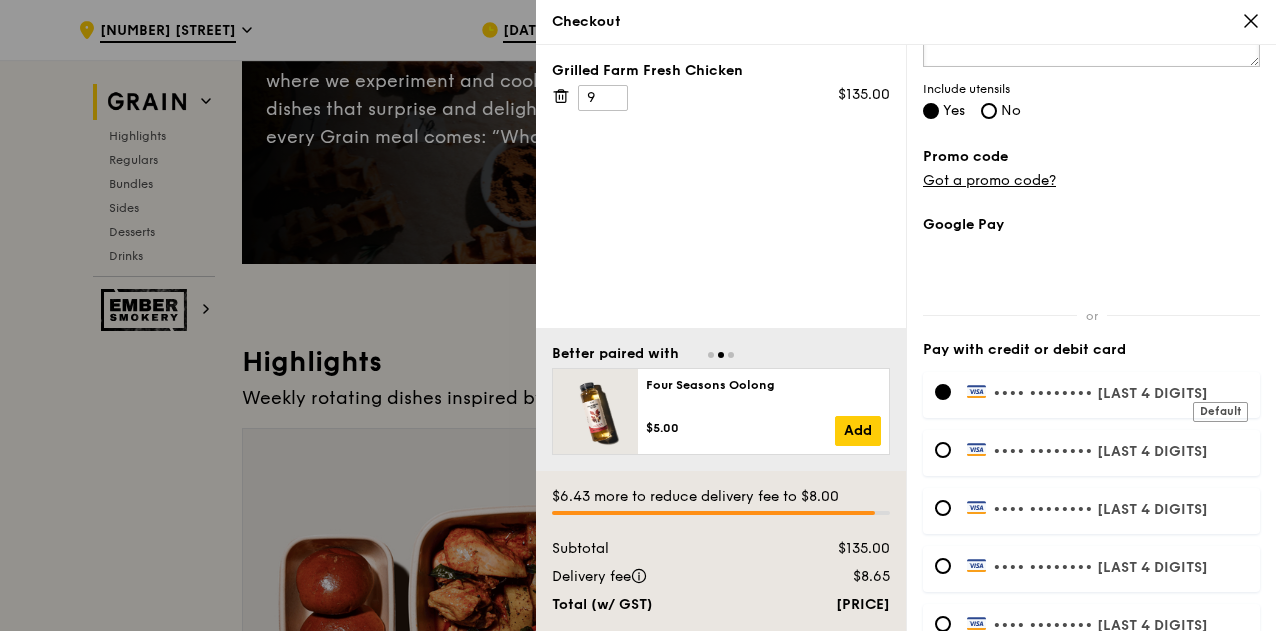 scroll, scrollTop: 808, scrollLeft: 0, axis: vertical 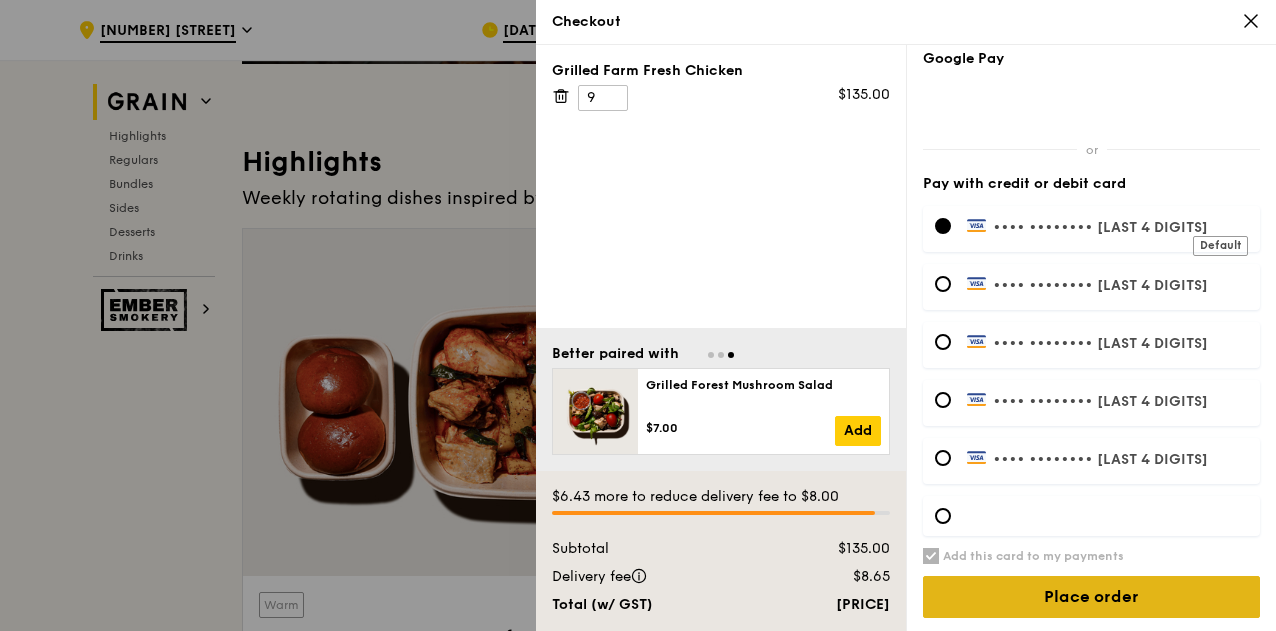 type on "Call [PHONE] to receive the food" 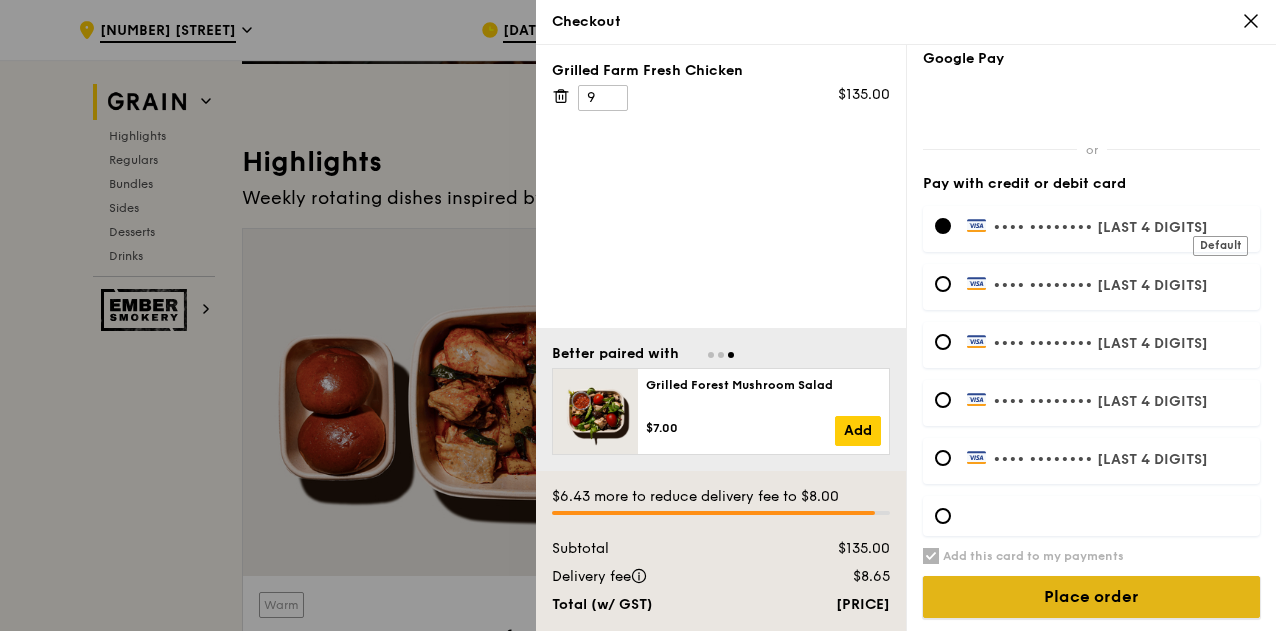 click on "Place order" at bounding box center (1091, 597) 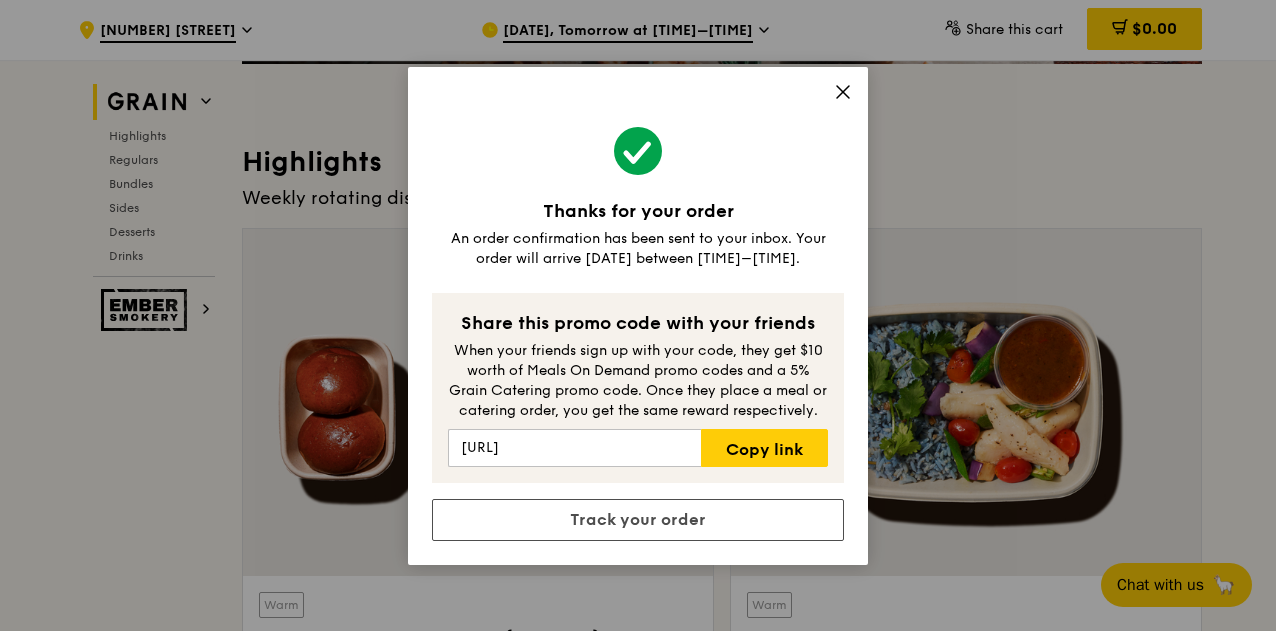 click on "Thanks for your order
An order confirmation has been sent to your inbox. Your order will arrive [DATE] between [TIME]–[TIME].
Share this promo code with your friends
When your friends sign up with your code, they get $10 worth of Meals On Demand promo codes and a 5% Grain Catering promo code. Once they place a meal or catering order, you get the same reward respectively. [URL]
Copy link
Track your order" at bounding box center (638, 316) 